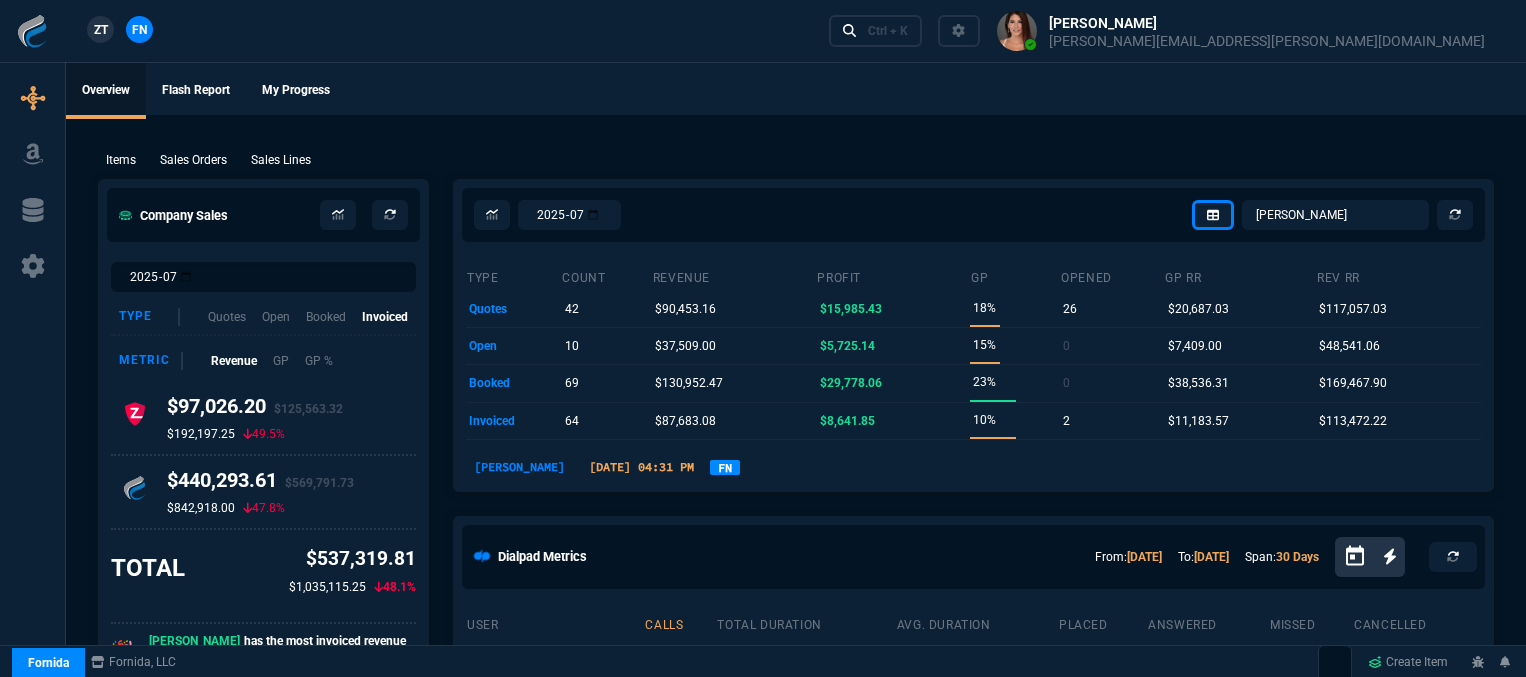 select on "12: [PERSON_NAME]" 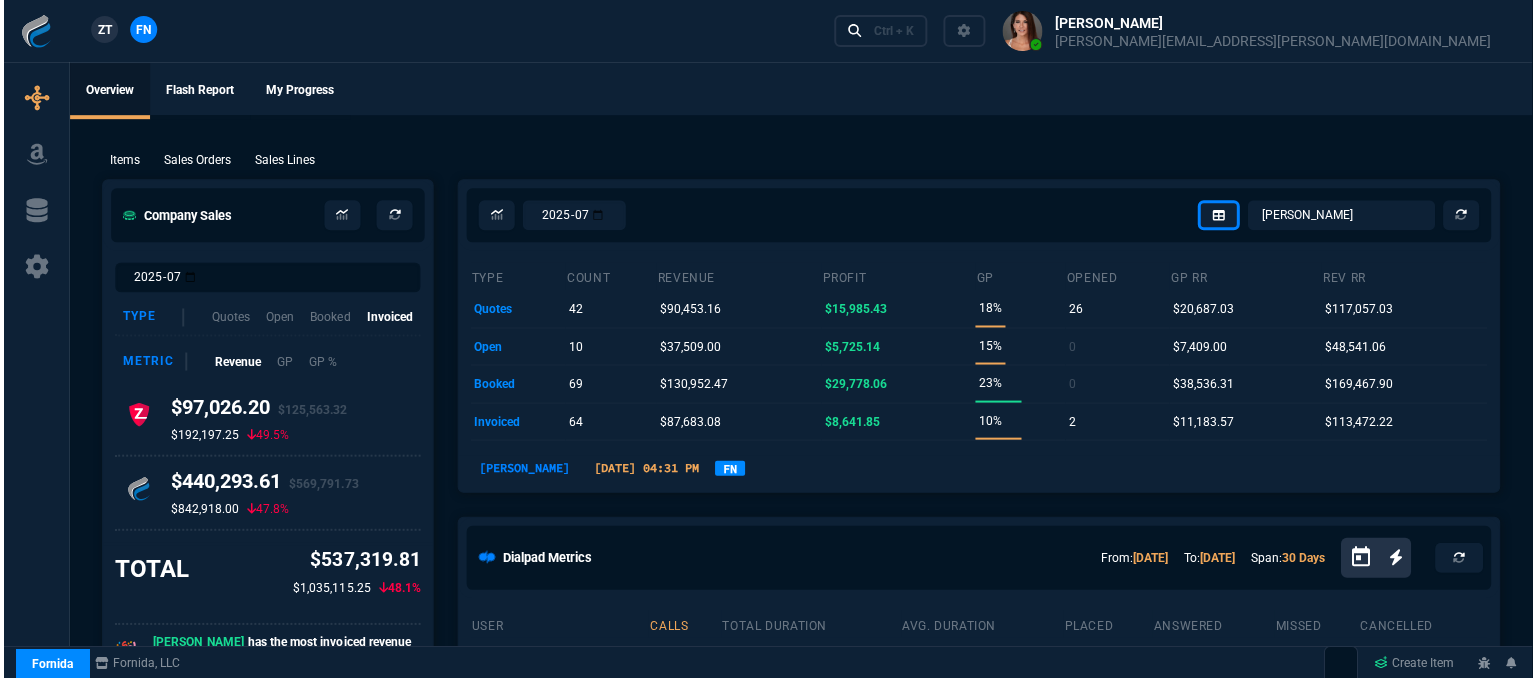 scroll, scrollTop: 0, scrollLeft: 0, axis: both 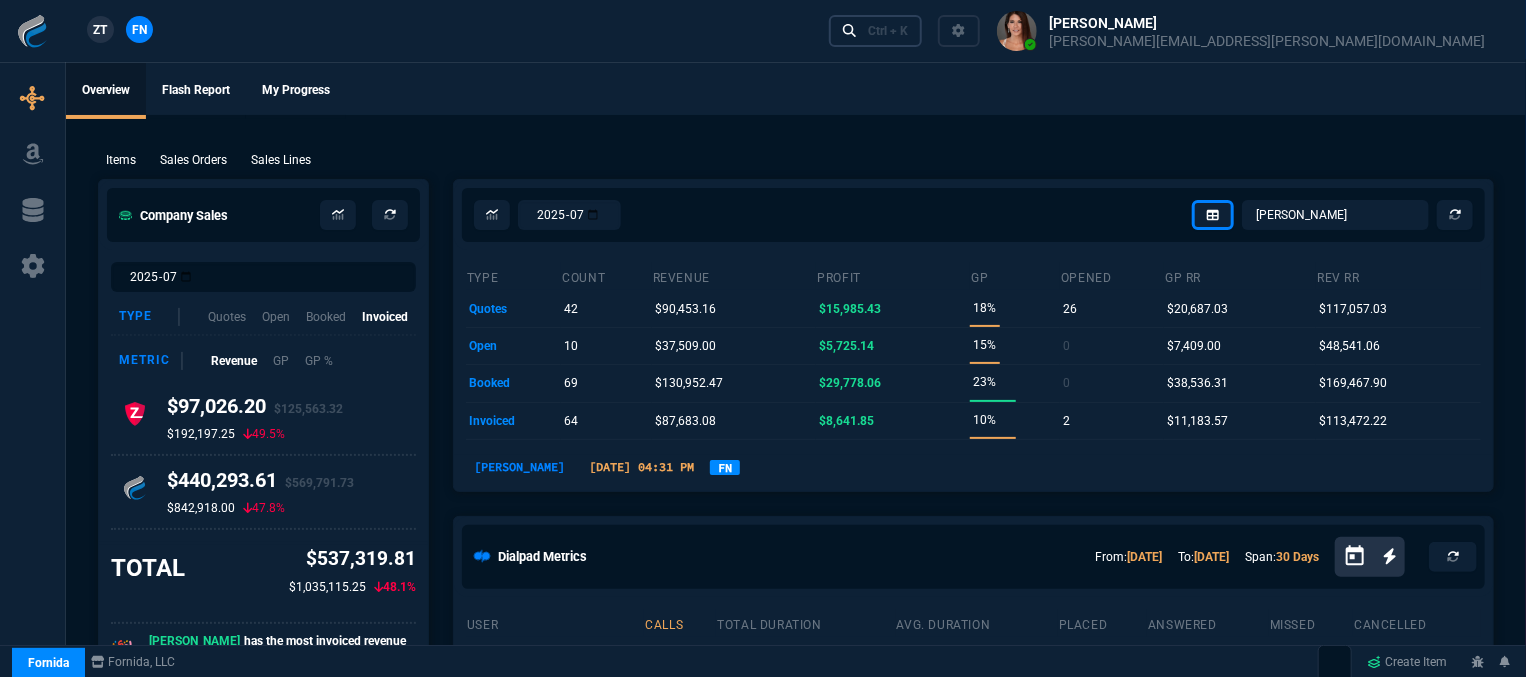 click on "Ctrl + K" at bounding box center [888, 31] 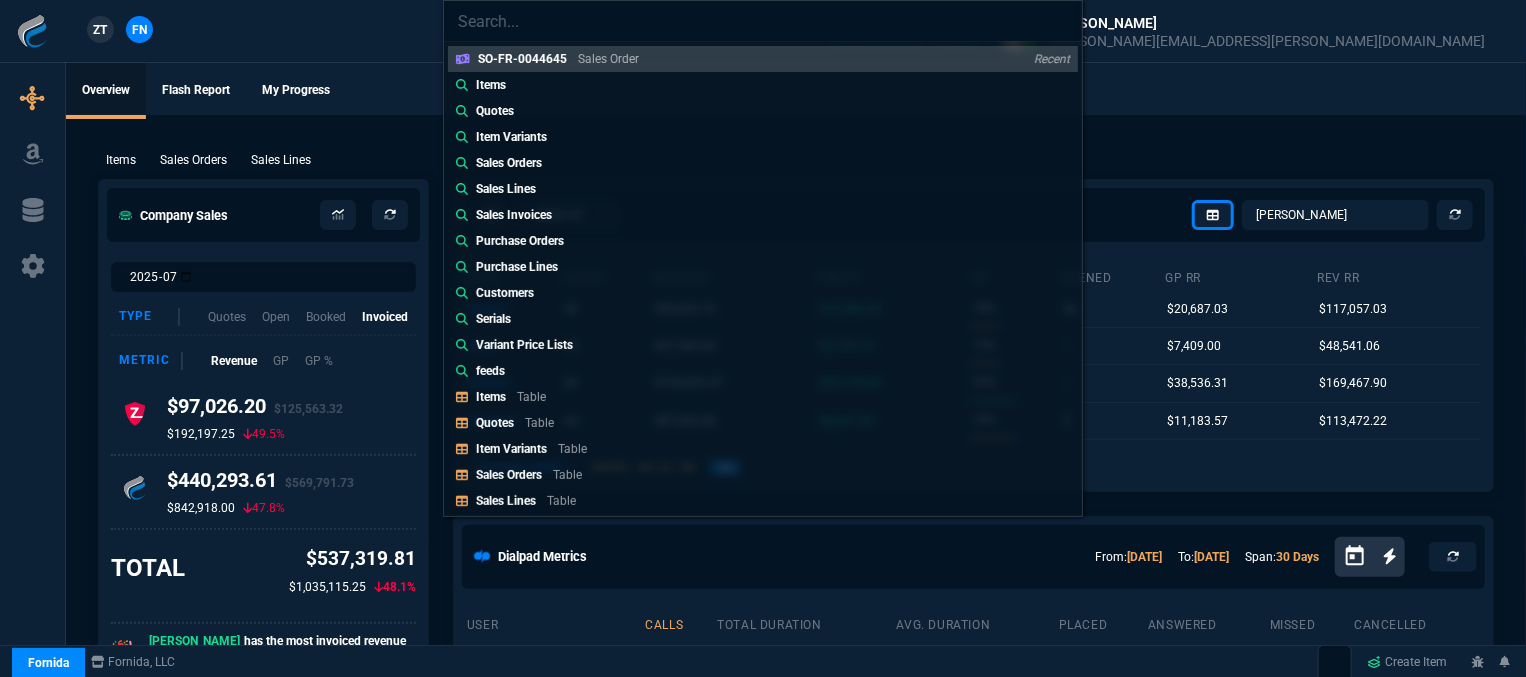click on "SO-FR-0044645
Sales Order
Recent
Items
Quotes
Item Variants
Sales Orders
Sales Lines
Sales Invoices
Purchase Orders
Purchase Lines
Customers
Serials
Variant Price Lists
feeds
Items
Table
Quotes
Table
Item Variants
Table
Sales Orders
Table
Sales Lines
Table
Sales Invoices
Table
Buy Report
Table
Purchase Orders
Table
Purchase Lines
Table
Purchase Invoices
Table
Customers
Table
Vendors
Table
Channel Orders
Table
Serials
Table
Amazon Listings
Table
MAP
Table
Variant Price Lists
Table
feeds
Table
New Quote New Purchase Order Switch Client to ZaynTek, LLC" at bounding box center [763, 338] 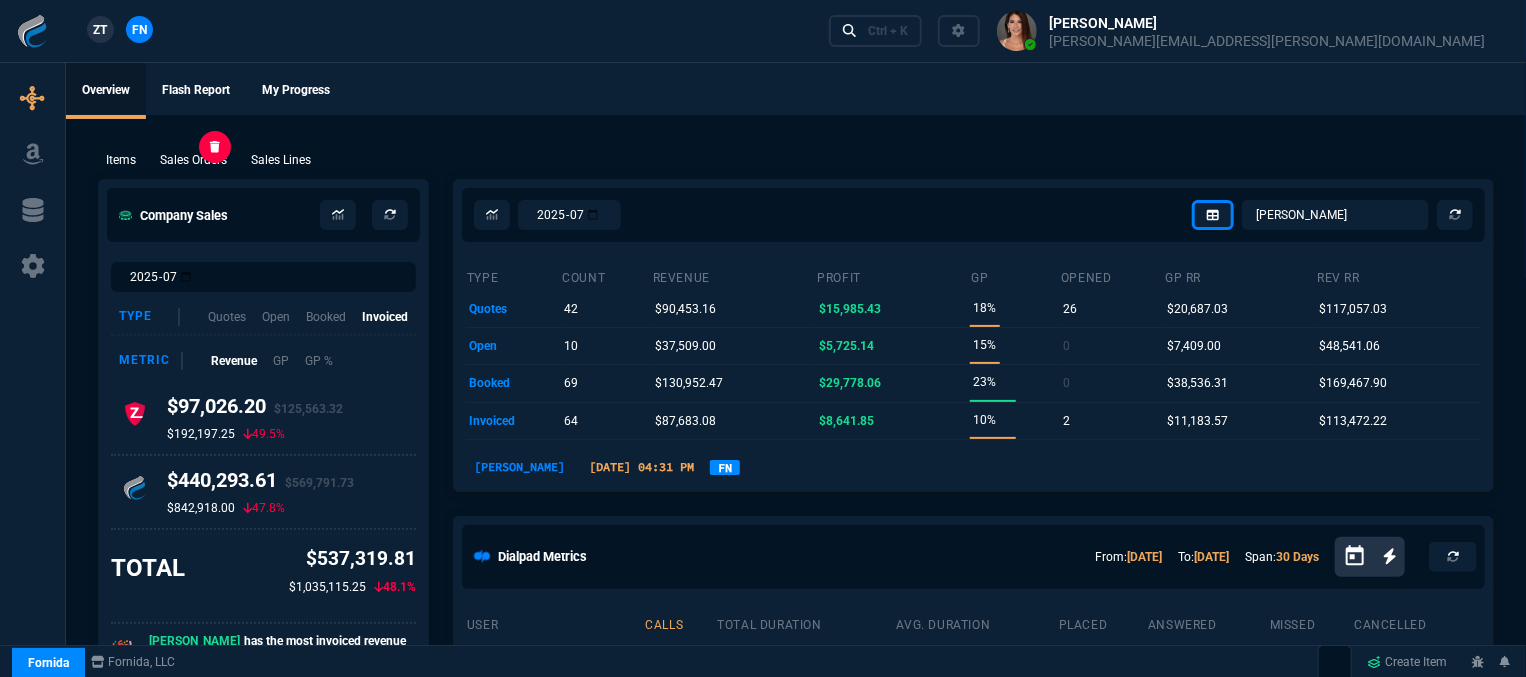 click on "Sales Orders" at bounding box center [193, 160] 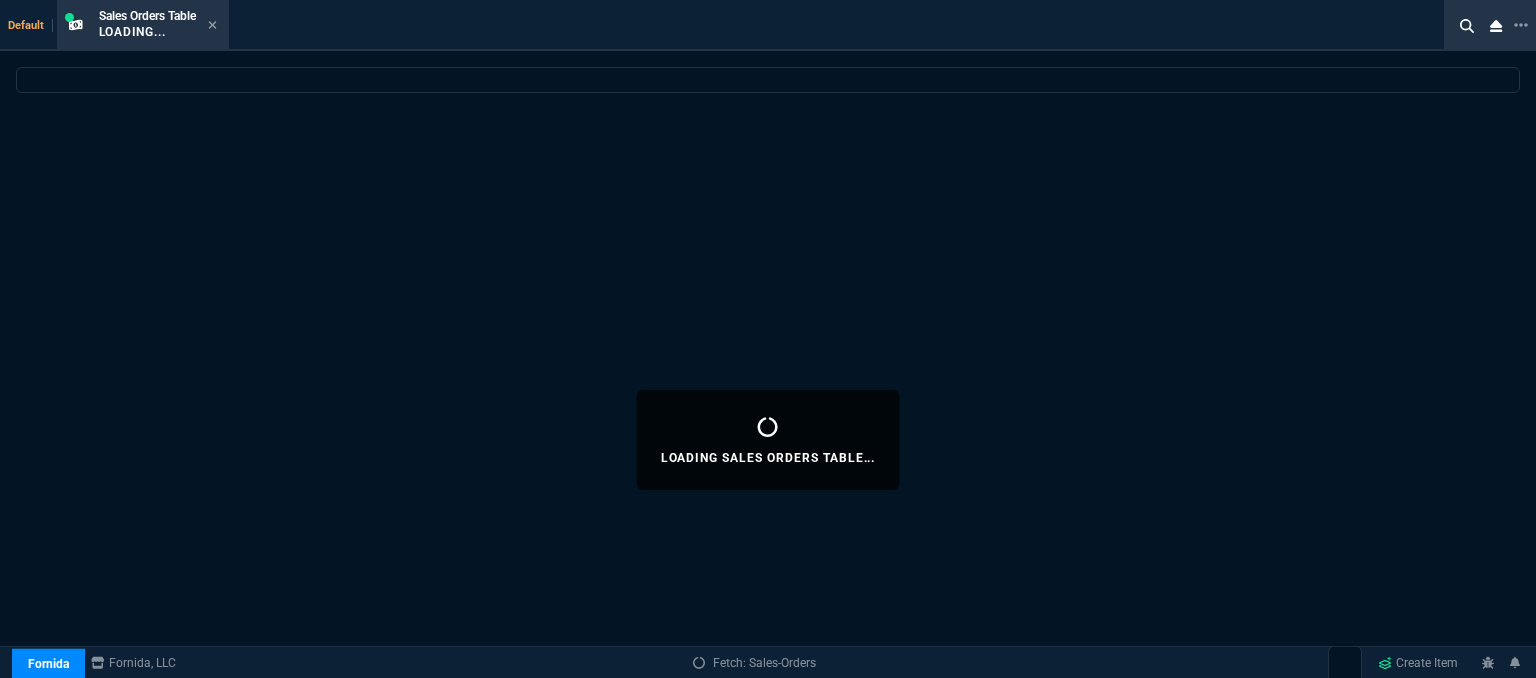 select 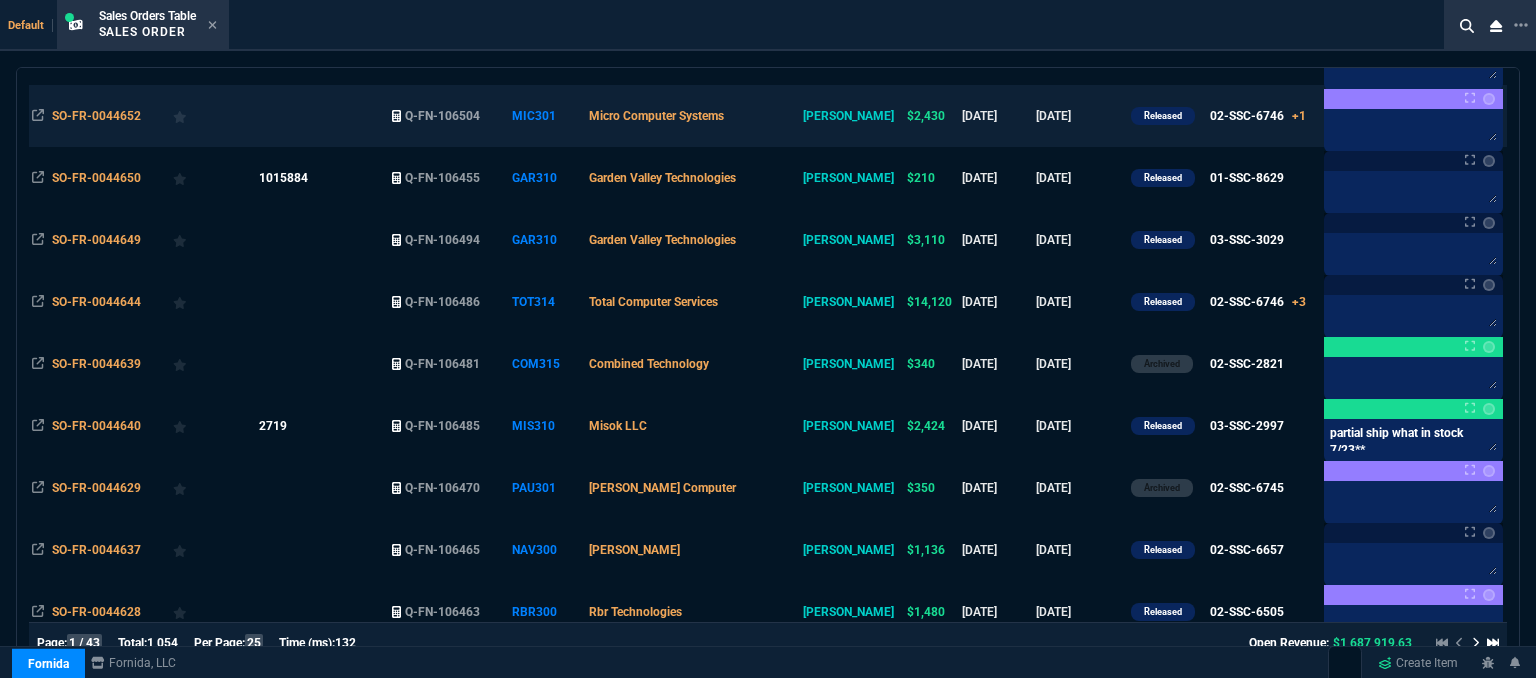 scroll, scrollTop: 700, scrollLeft: 0, axis: vertical 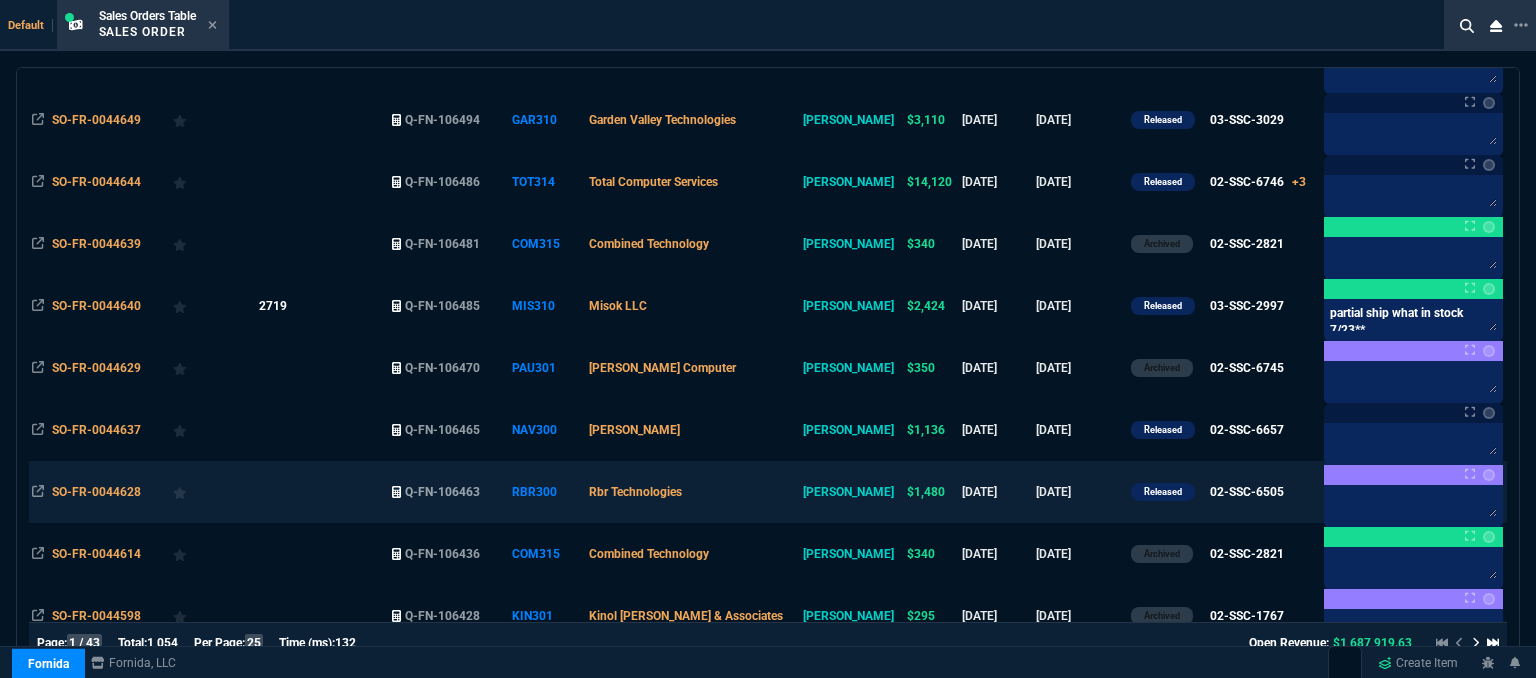 click on "Rbr Technologies" at bounding box center [693, 492] 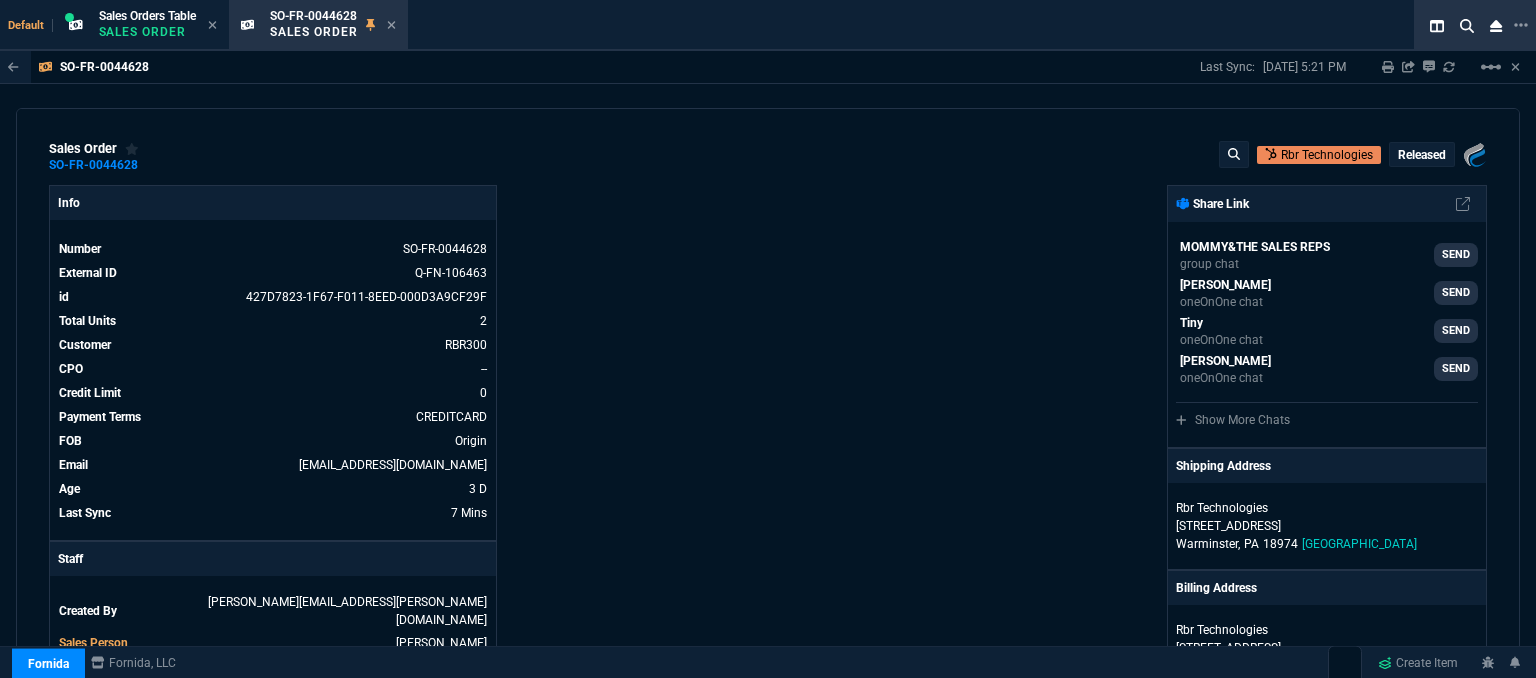 scroll, scrollTop: 600, scrollLeft: 0, axis: vertical 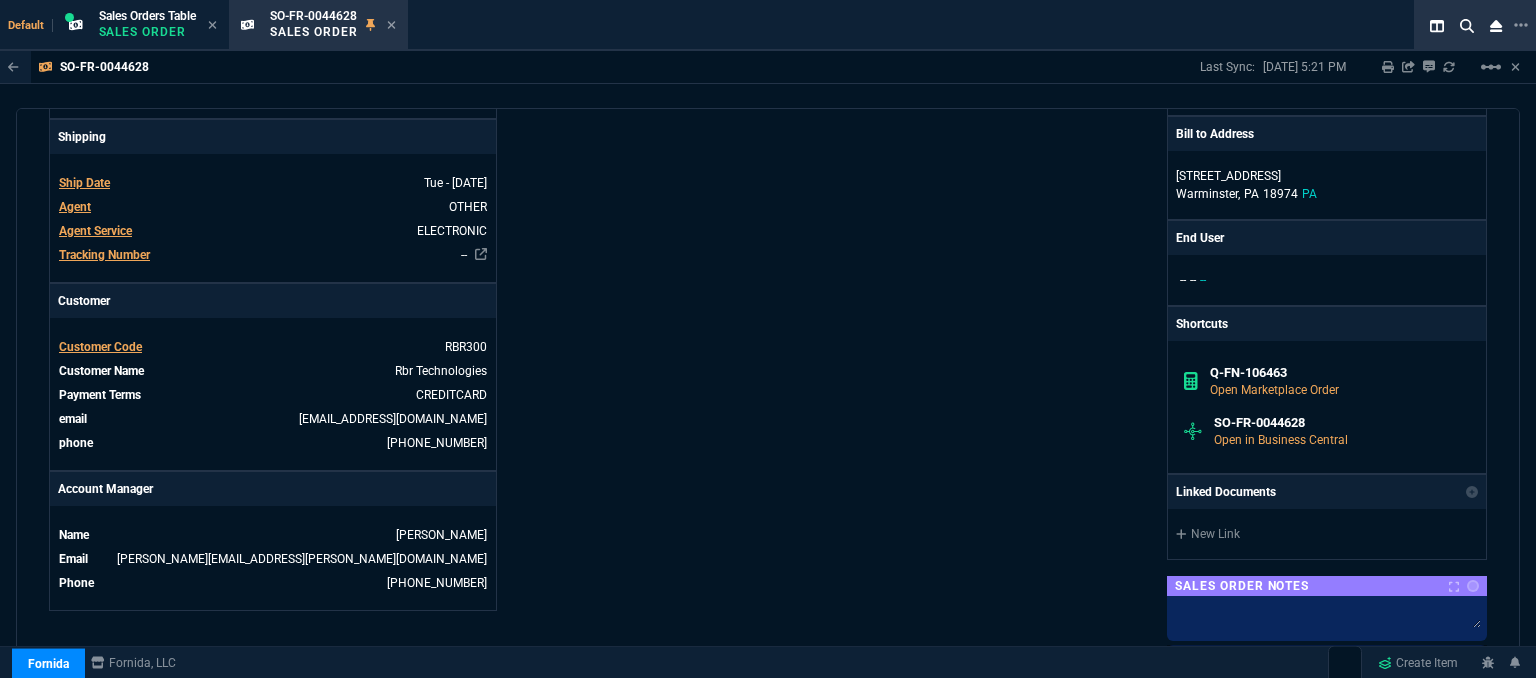 drag, startPoint x: 398, startPoint y: 22, endPoint x: 288, endPoint y: 38, distance: 111.15755 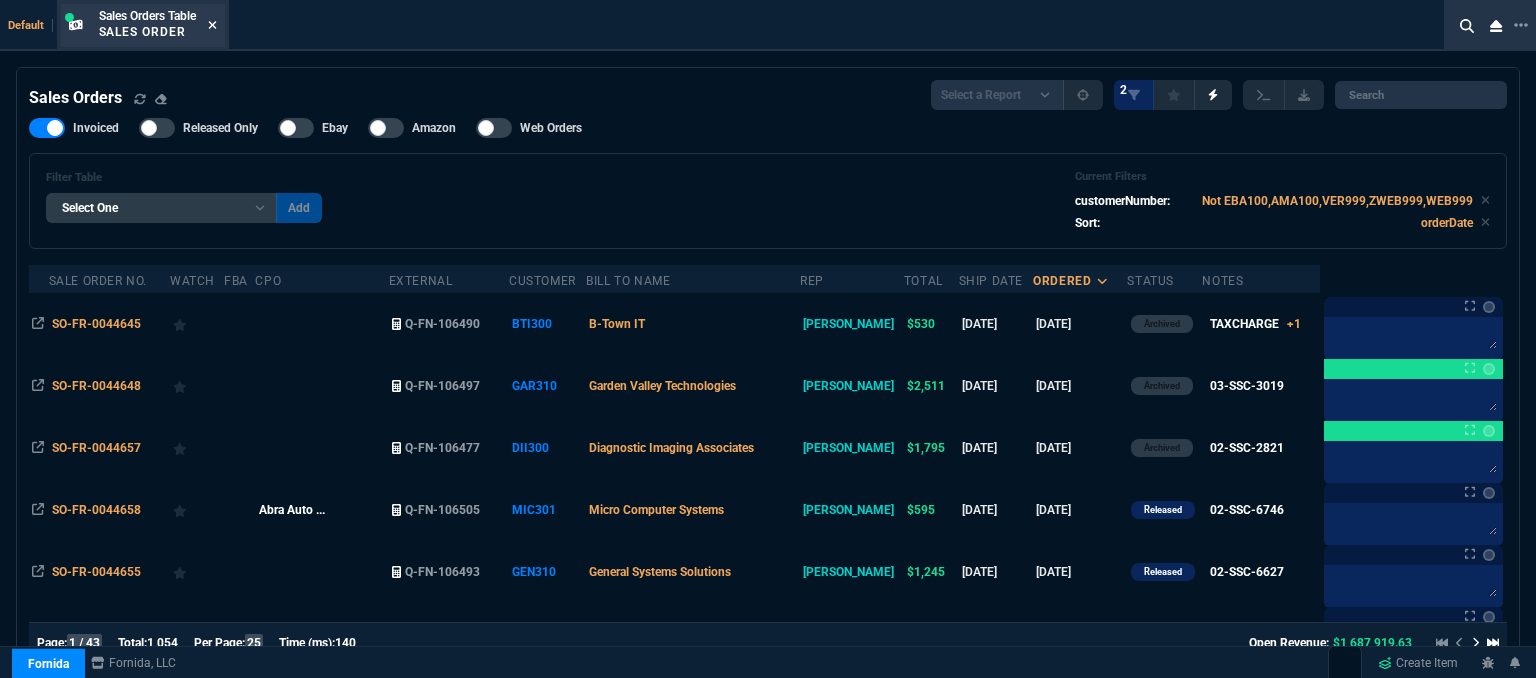 click 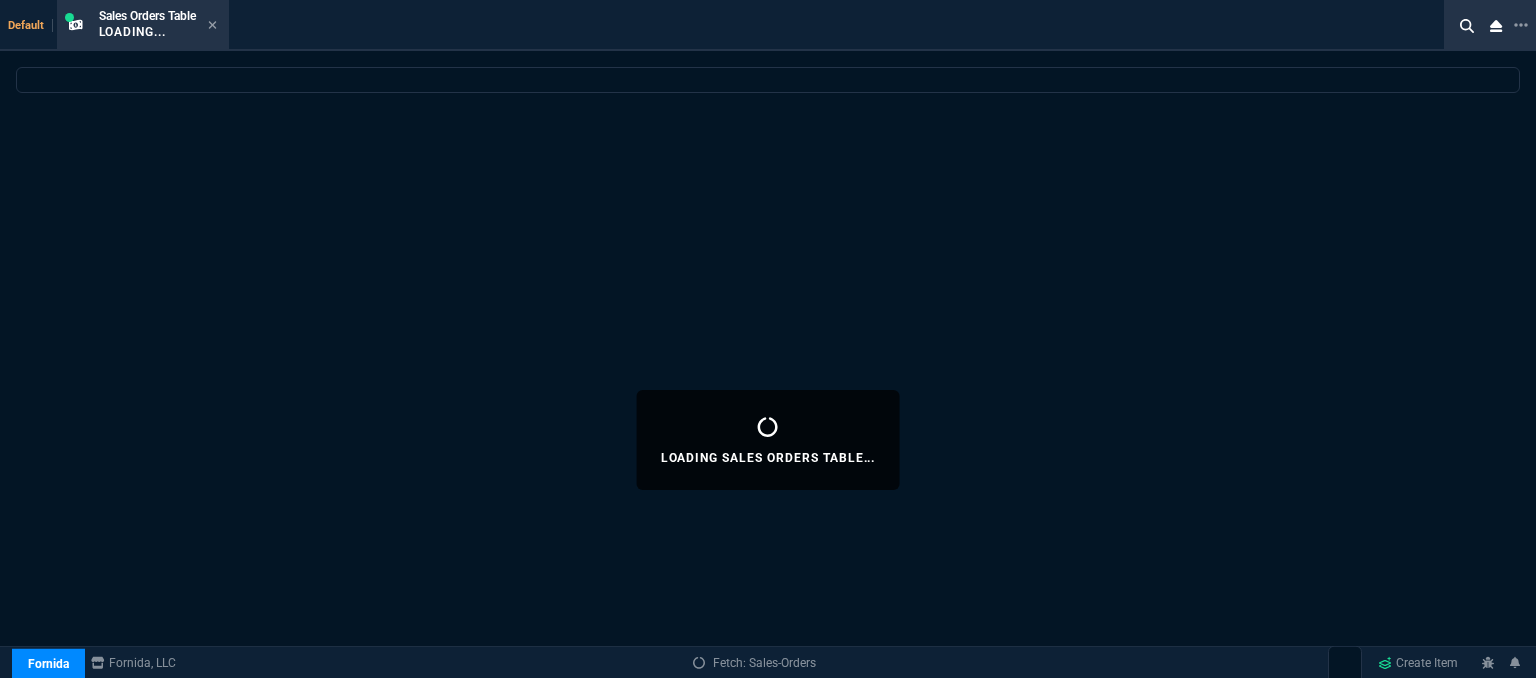 select 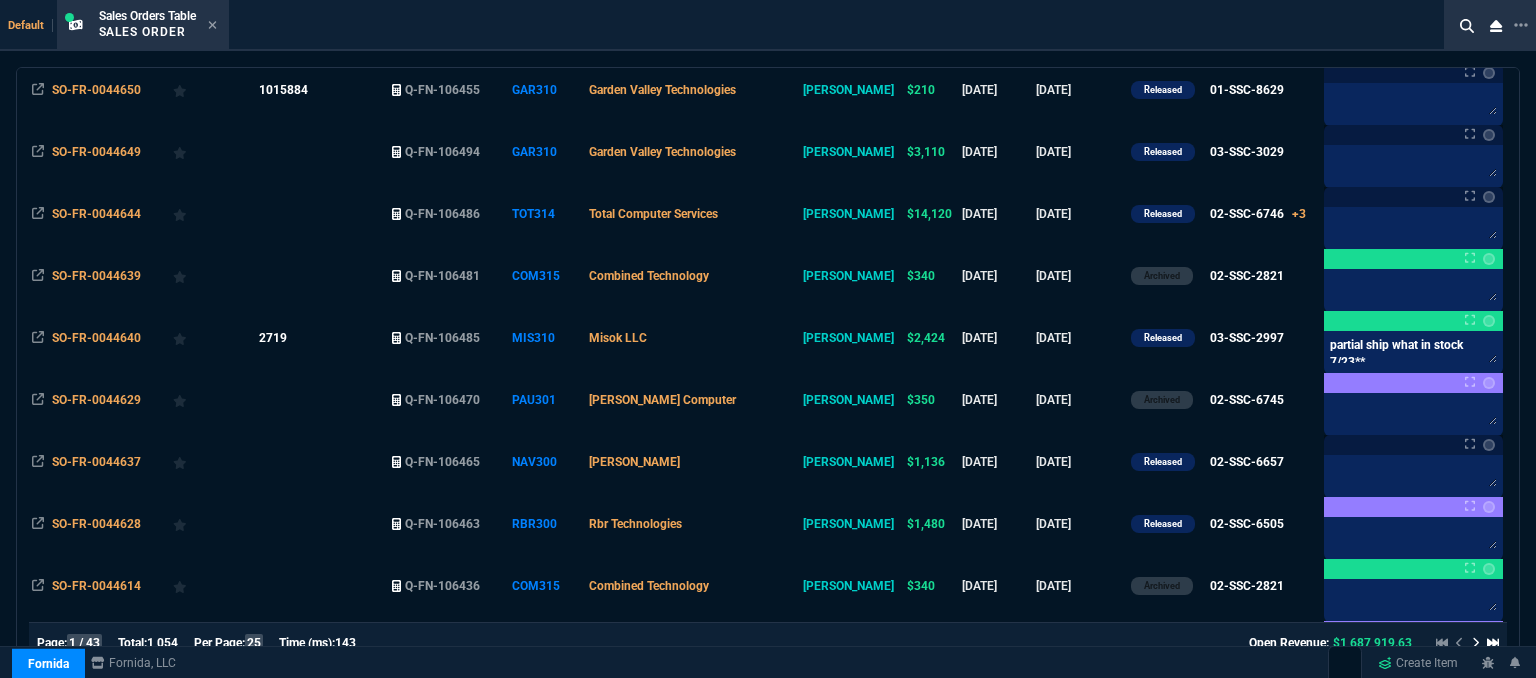 scroll, scrollTop: 700, scrollLeft: 0, axis: vertical 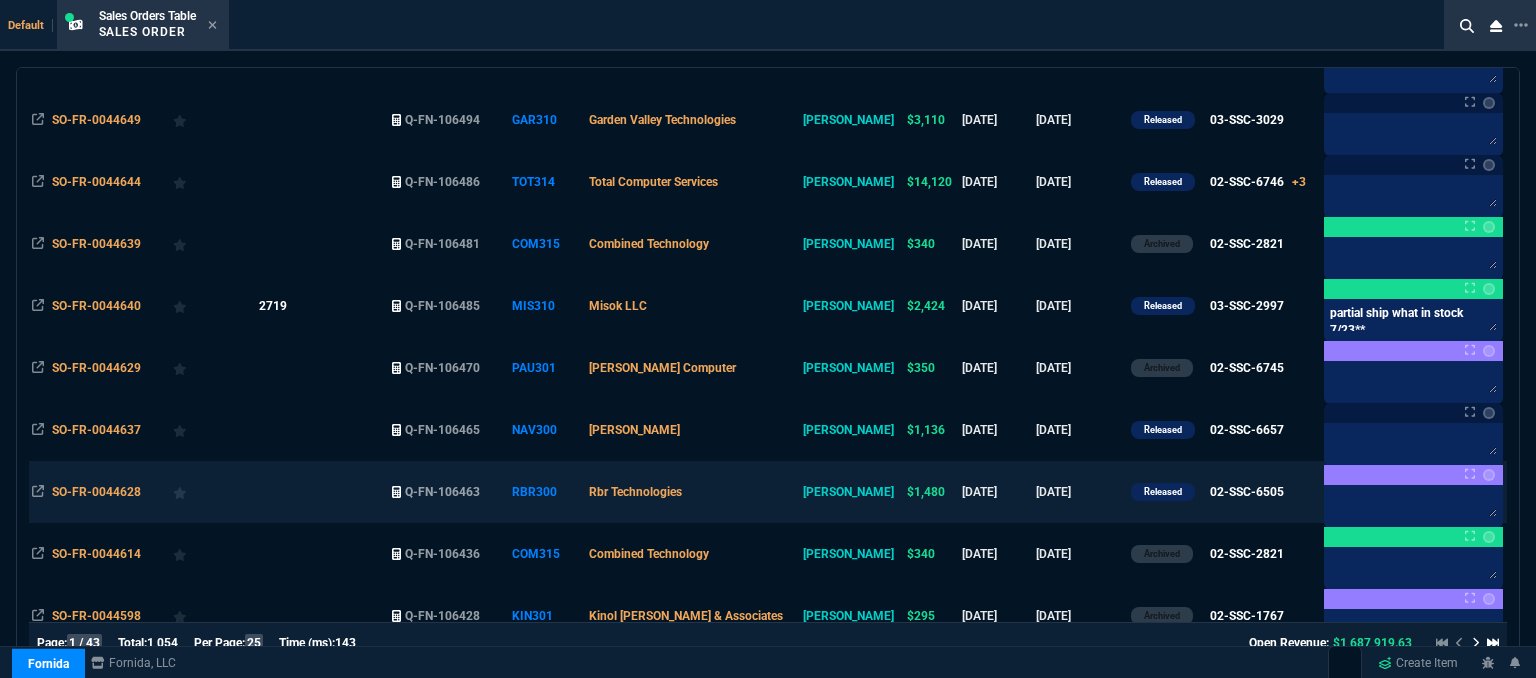 click on "Rbr Technologies" at bounding box center [693, 492] 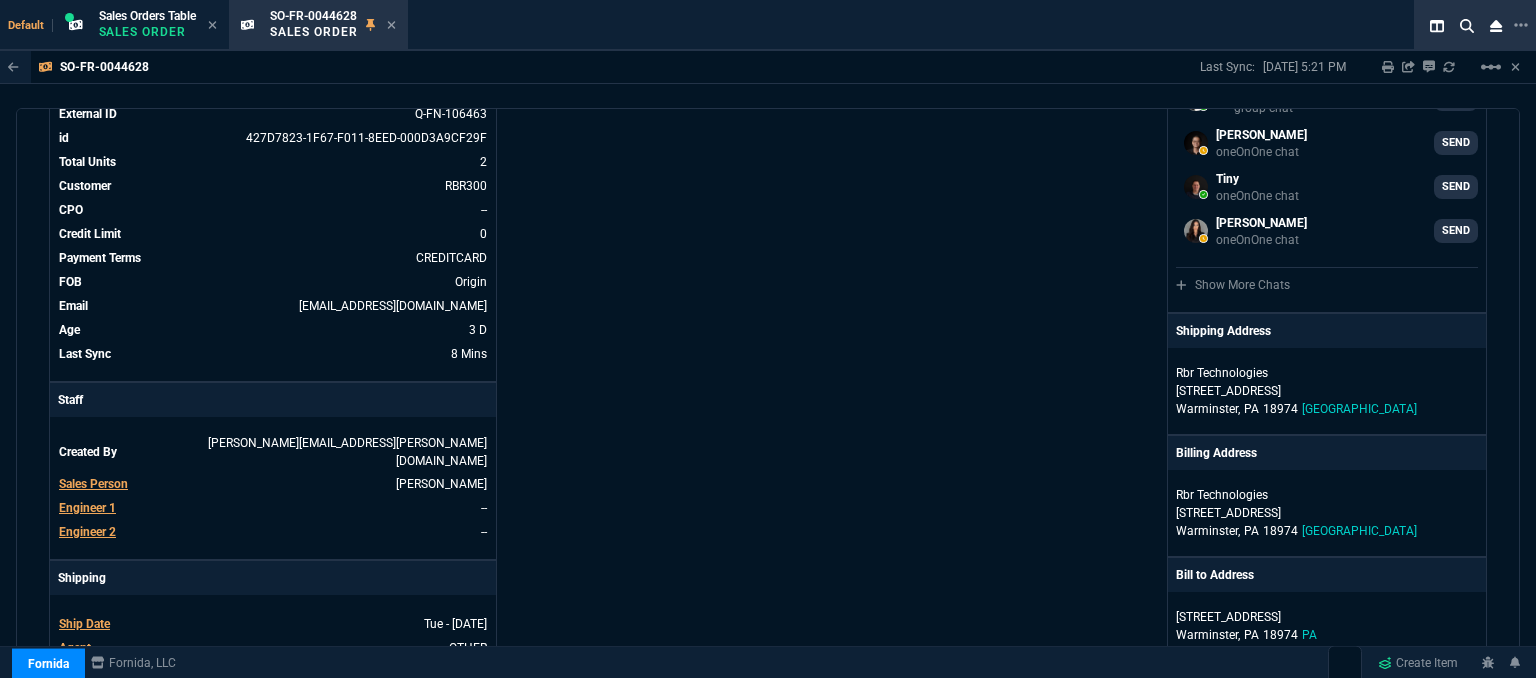 scroll, scrollTop: 0, scrollLeft: 0, axis: both 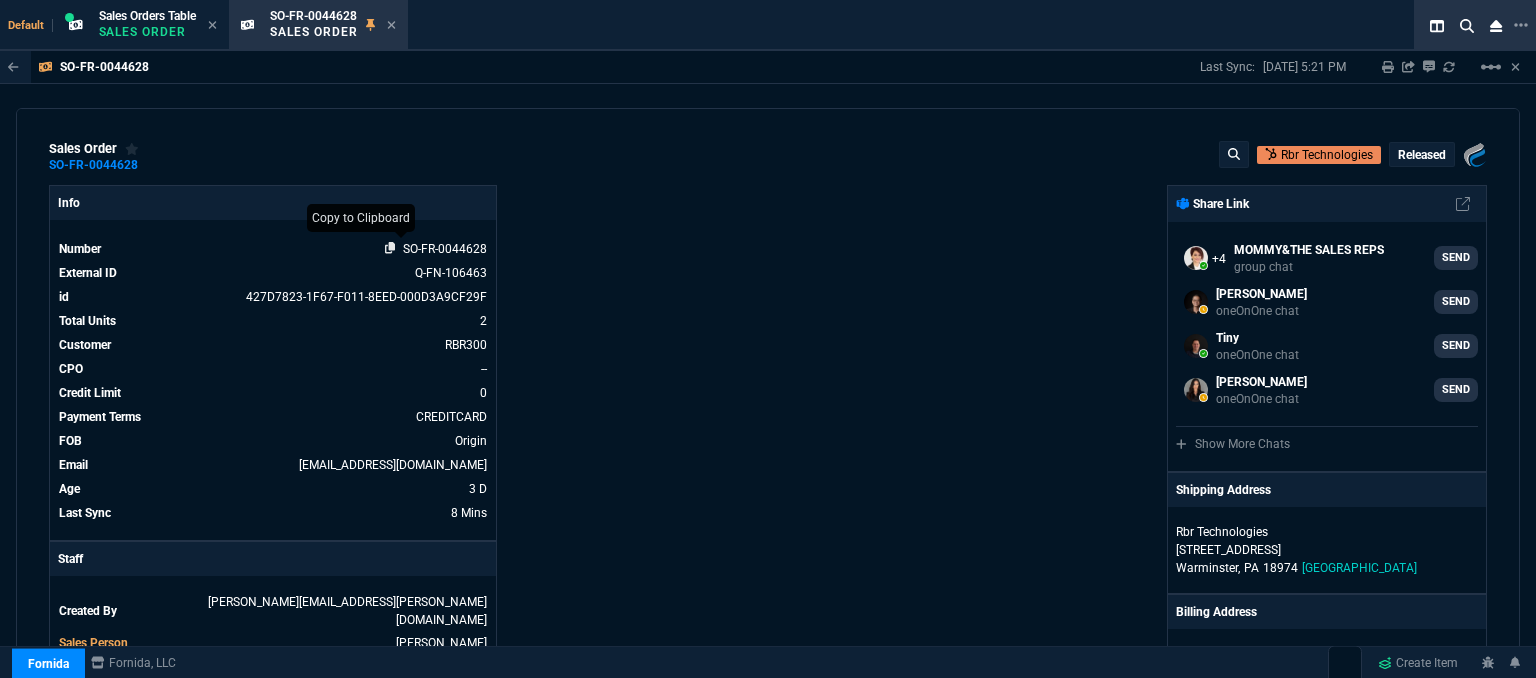 click 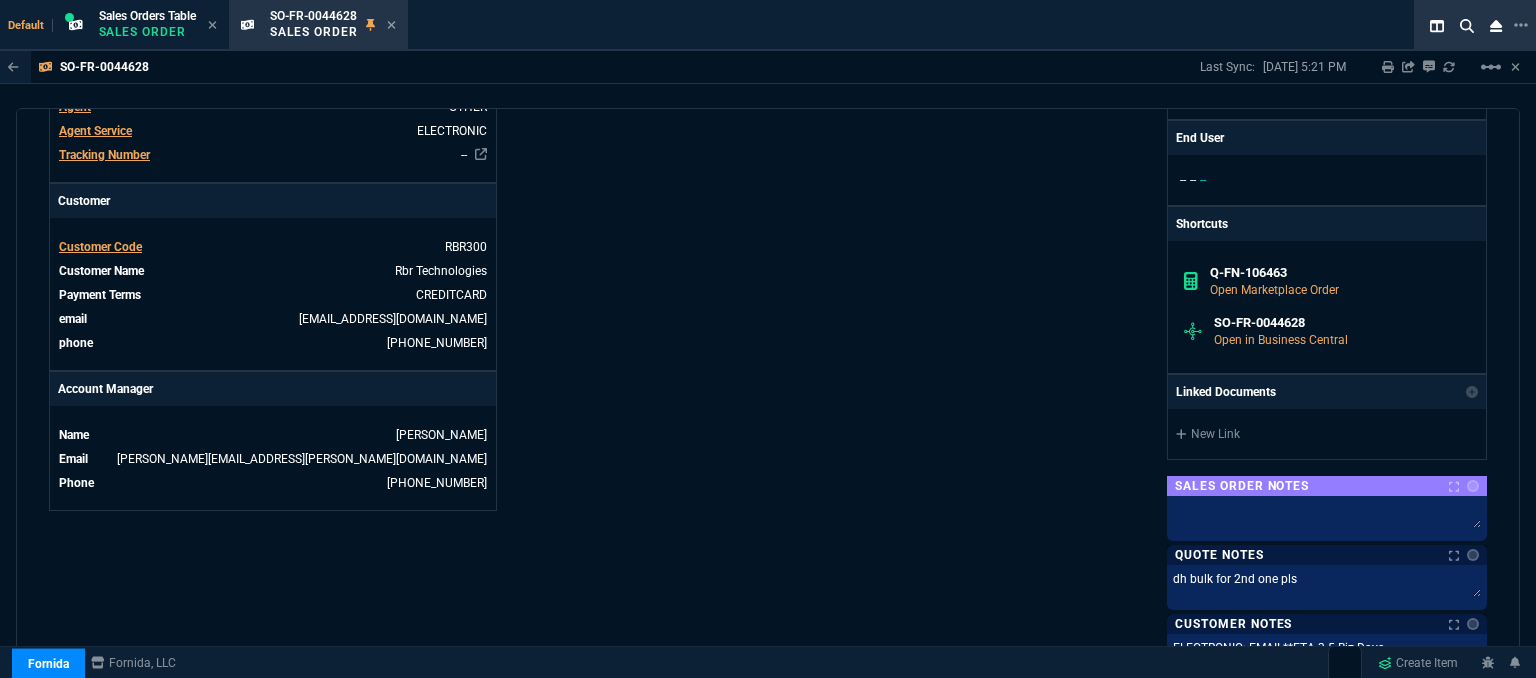 scroll, scrollTop: 1093, scrollLeft: 0, axis: vertical 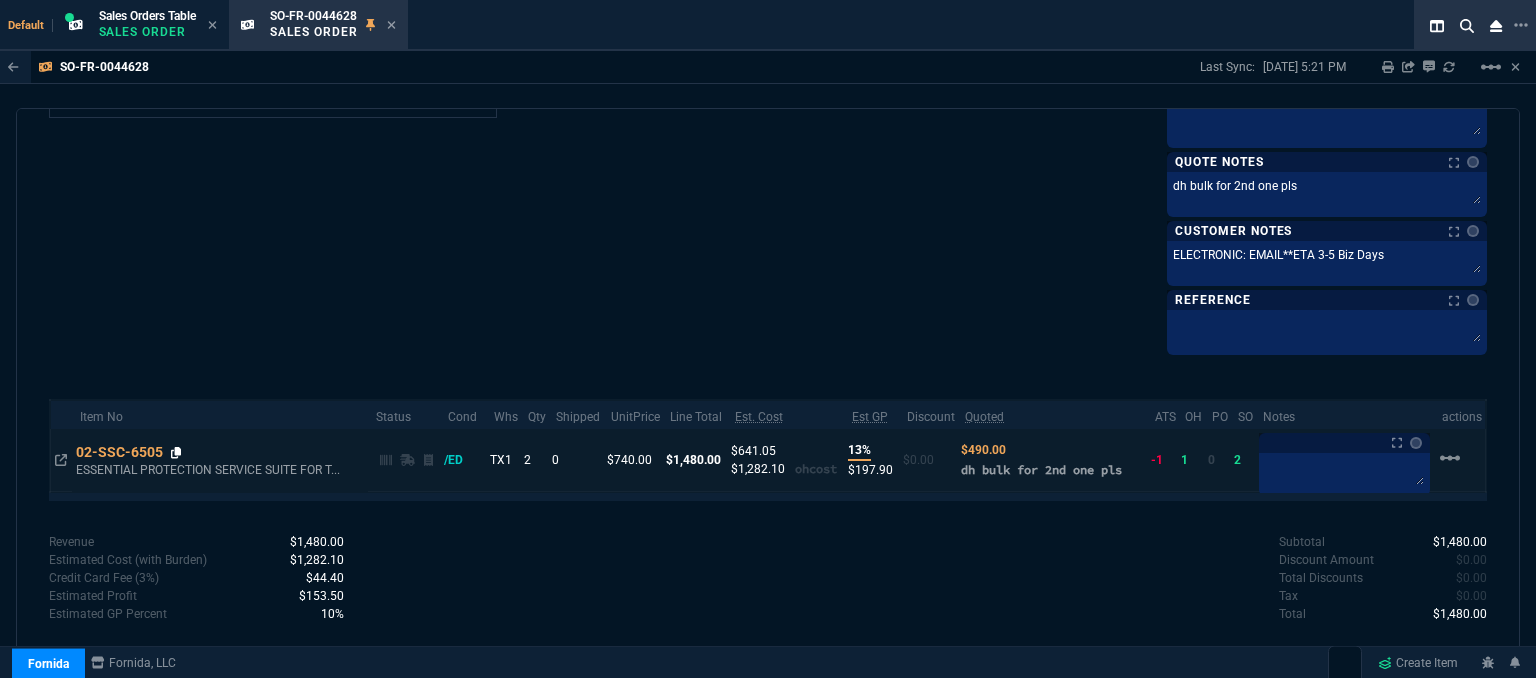 click 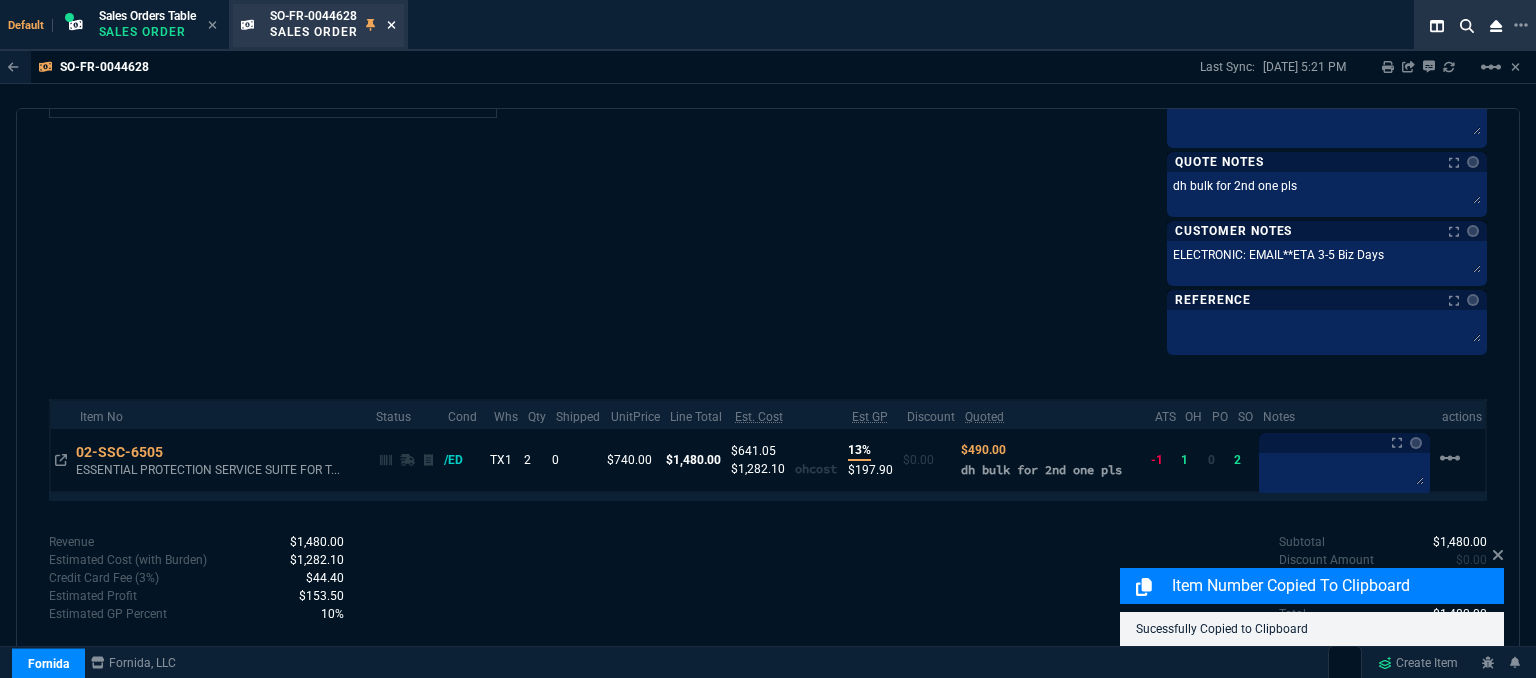 click 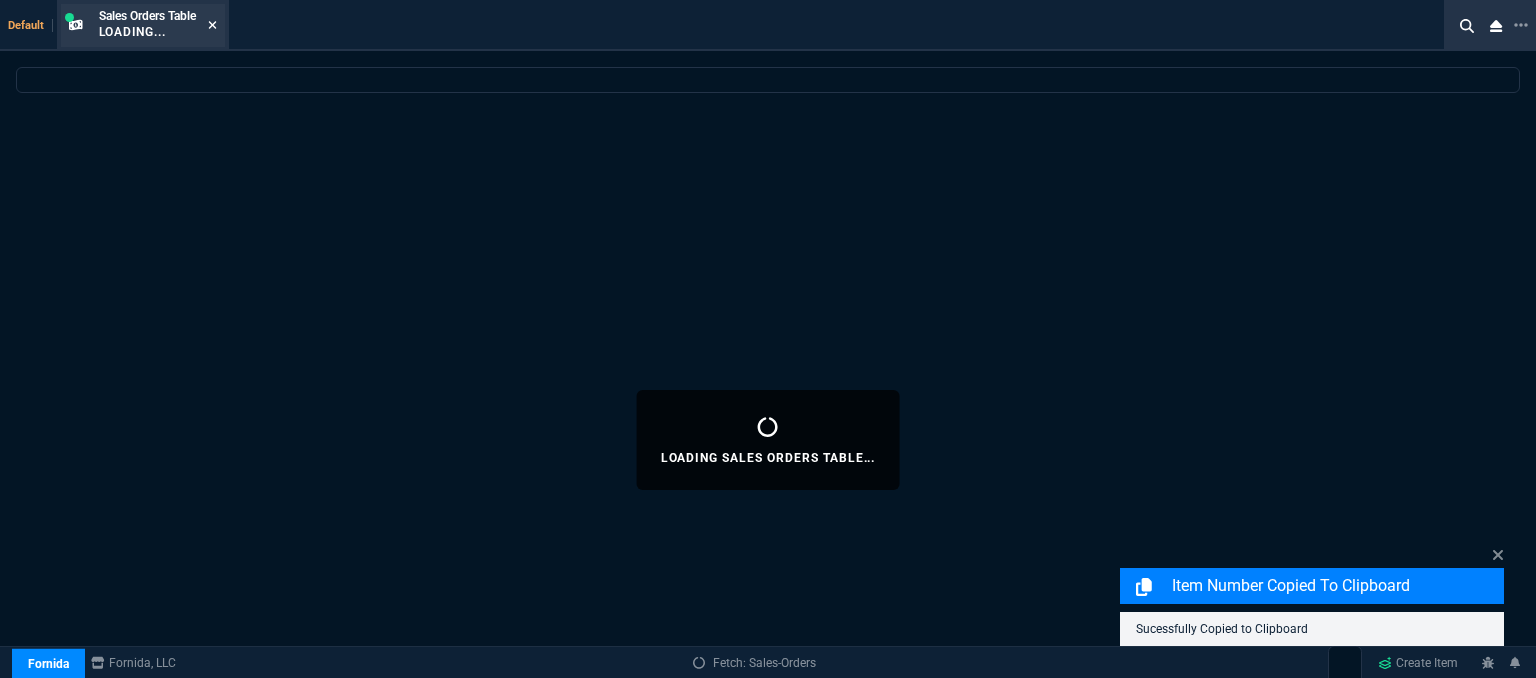 click 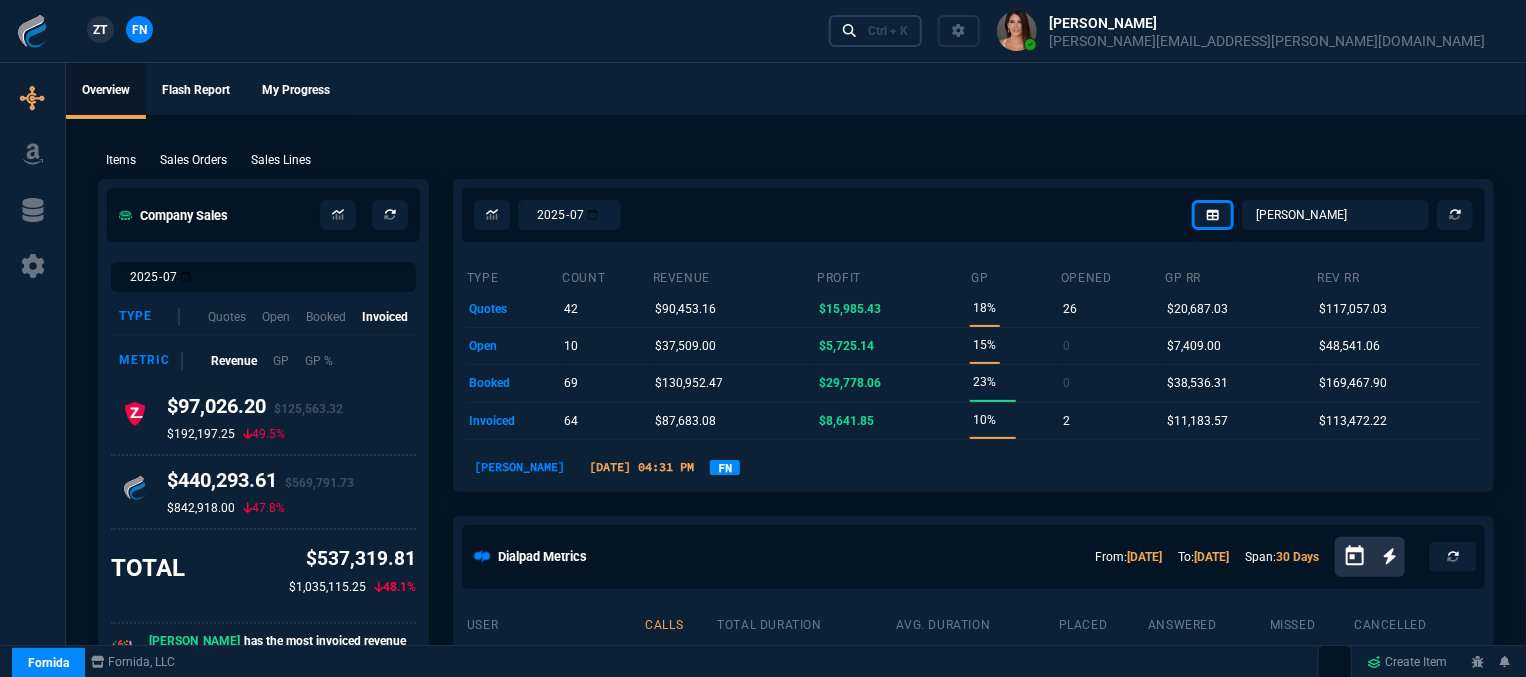 click on "Ctrl + K" at bounding box center (888, 31) 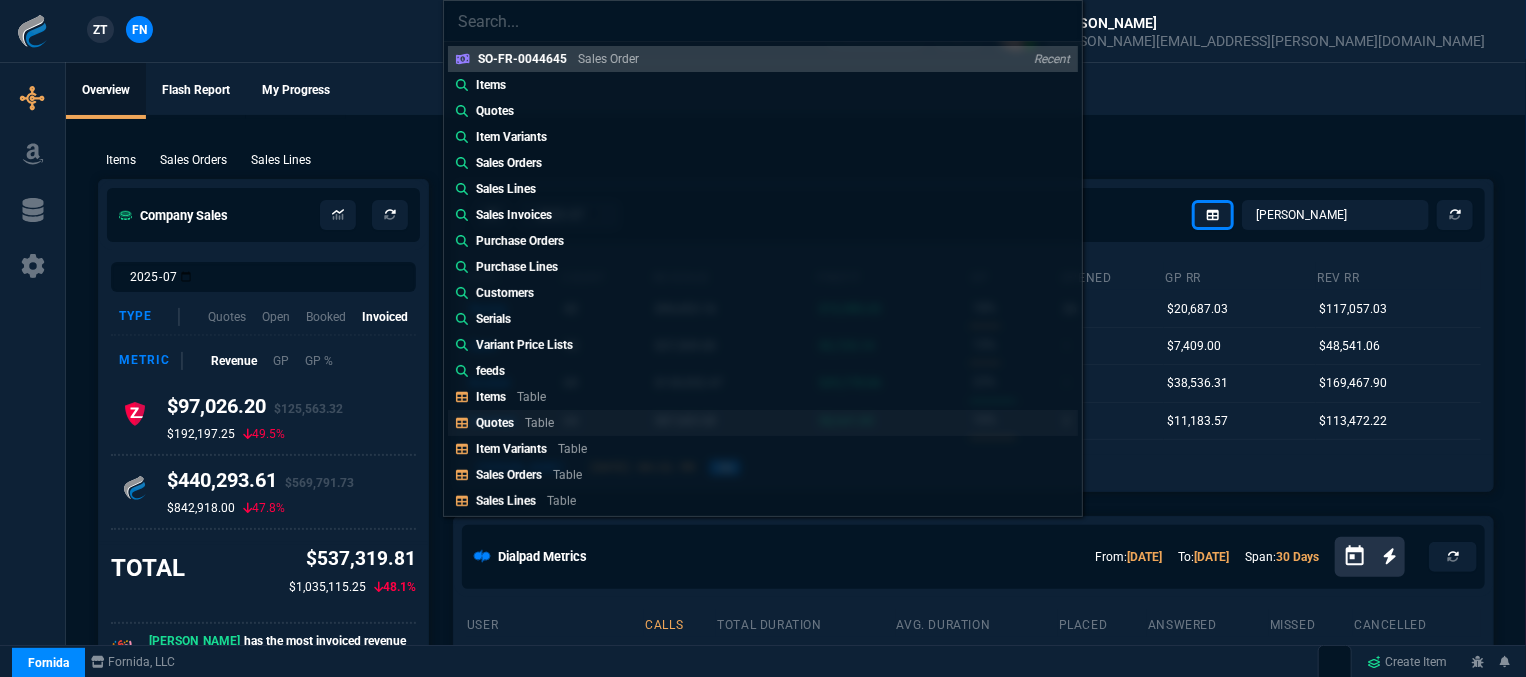 click on "Quotes
Table" at bounding box center (763, 423) 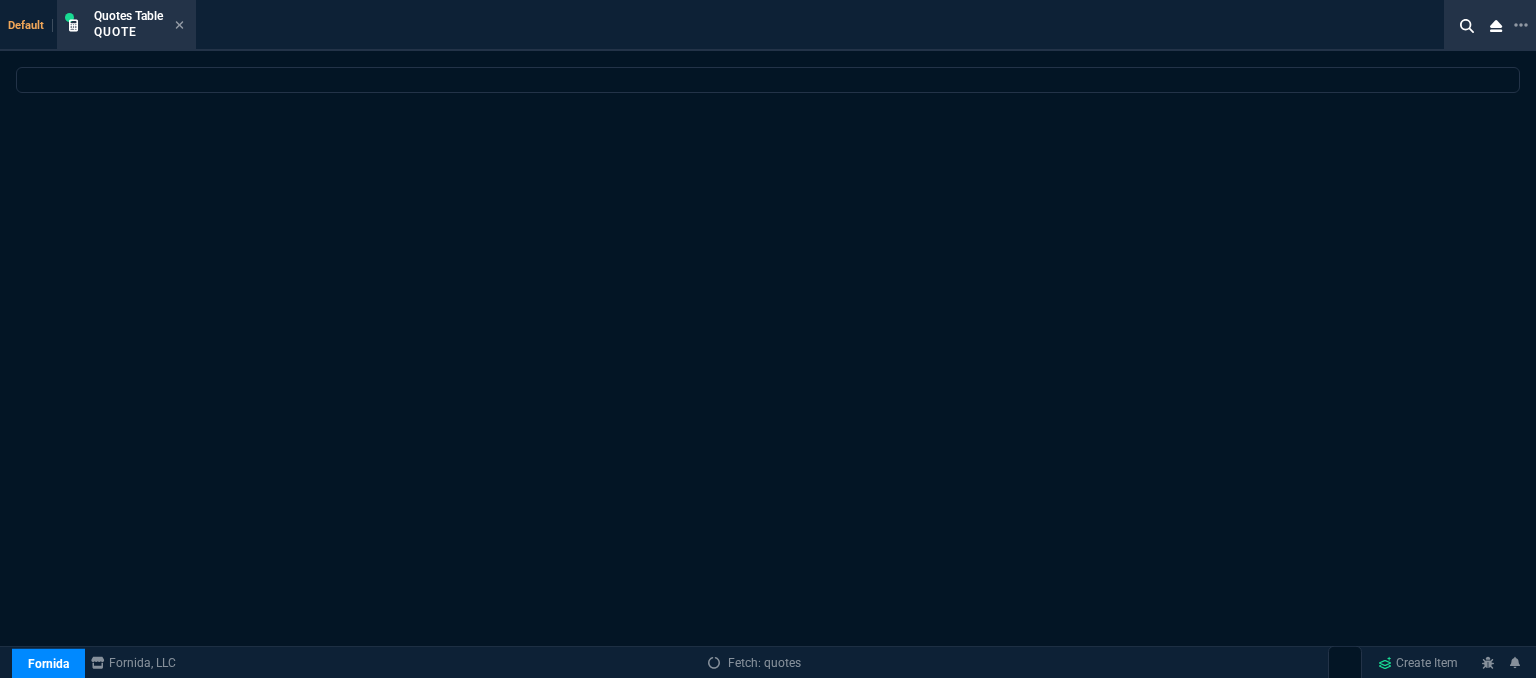 select 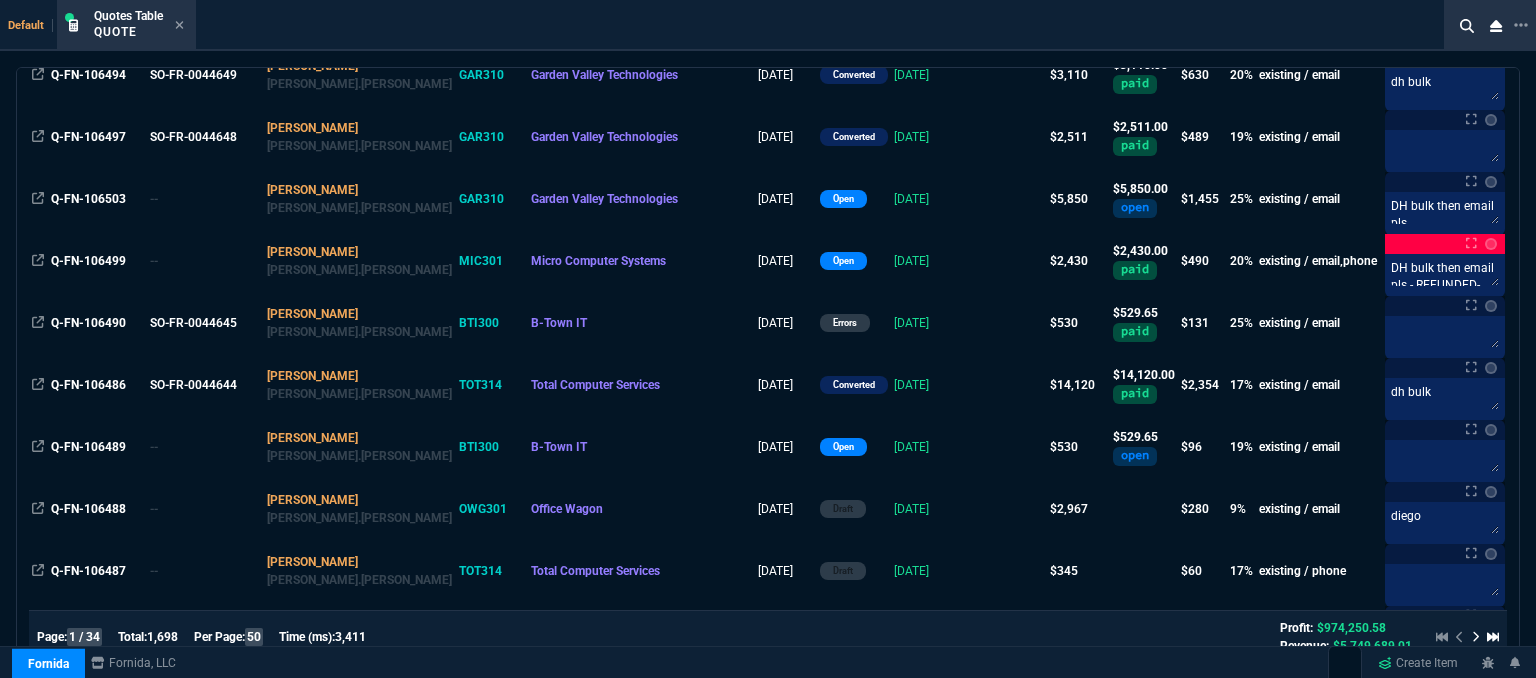 scroll, scrollTop: 800, scrollLeft: 0, axis: vertical 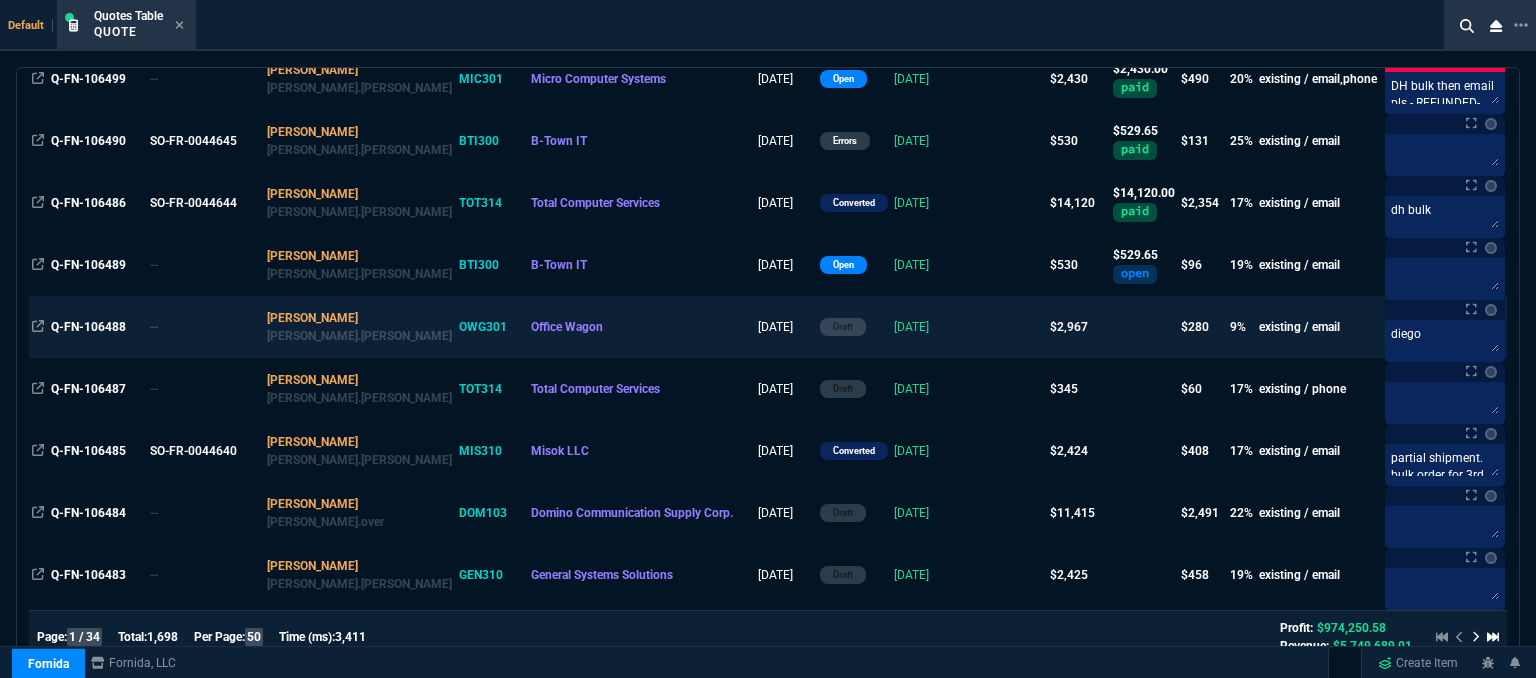 click on "[DATE]" at bounding box center (930, 327) 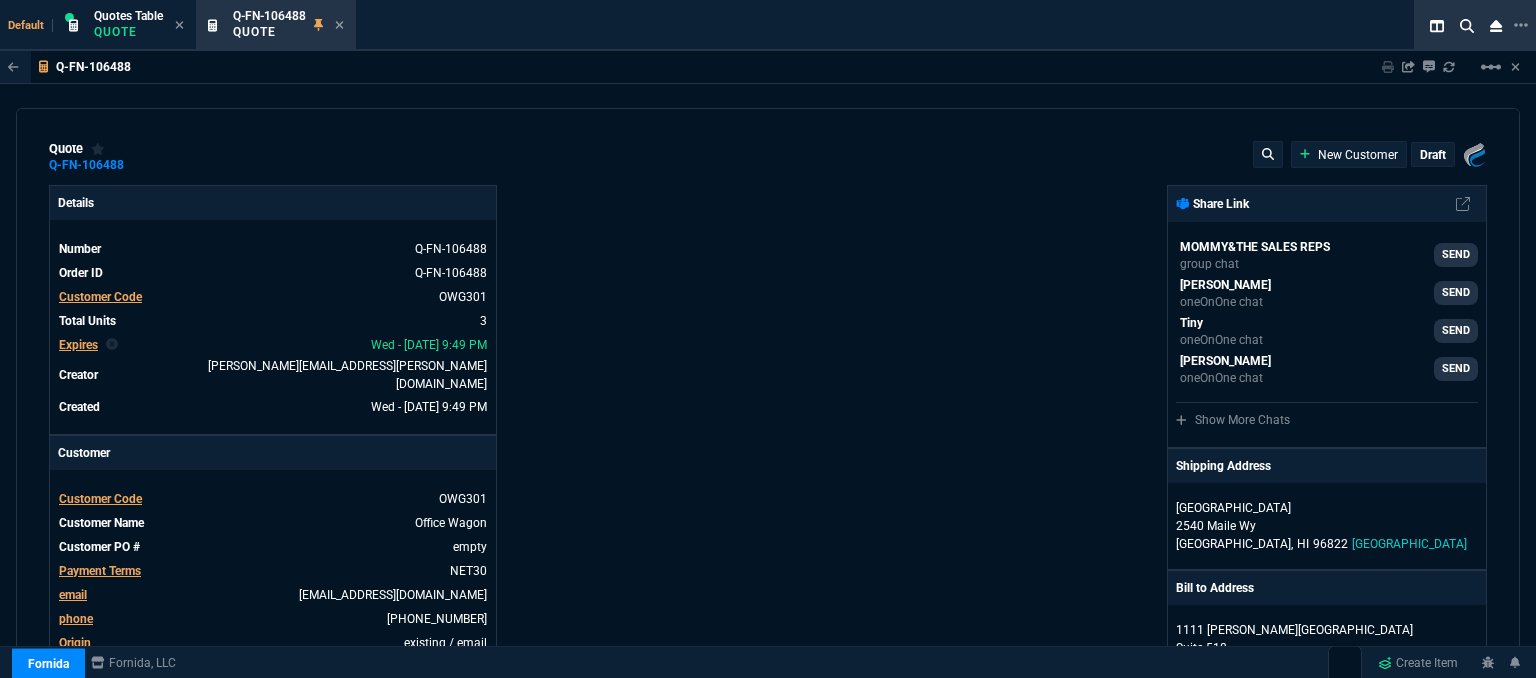 type on "14" 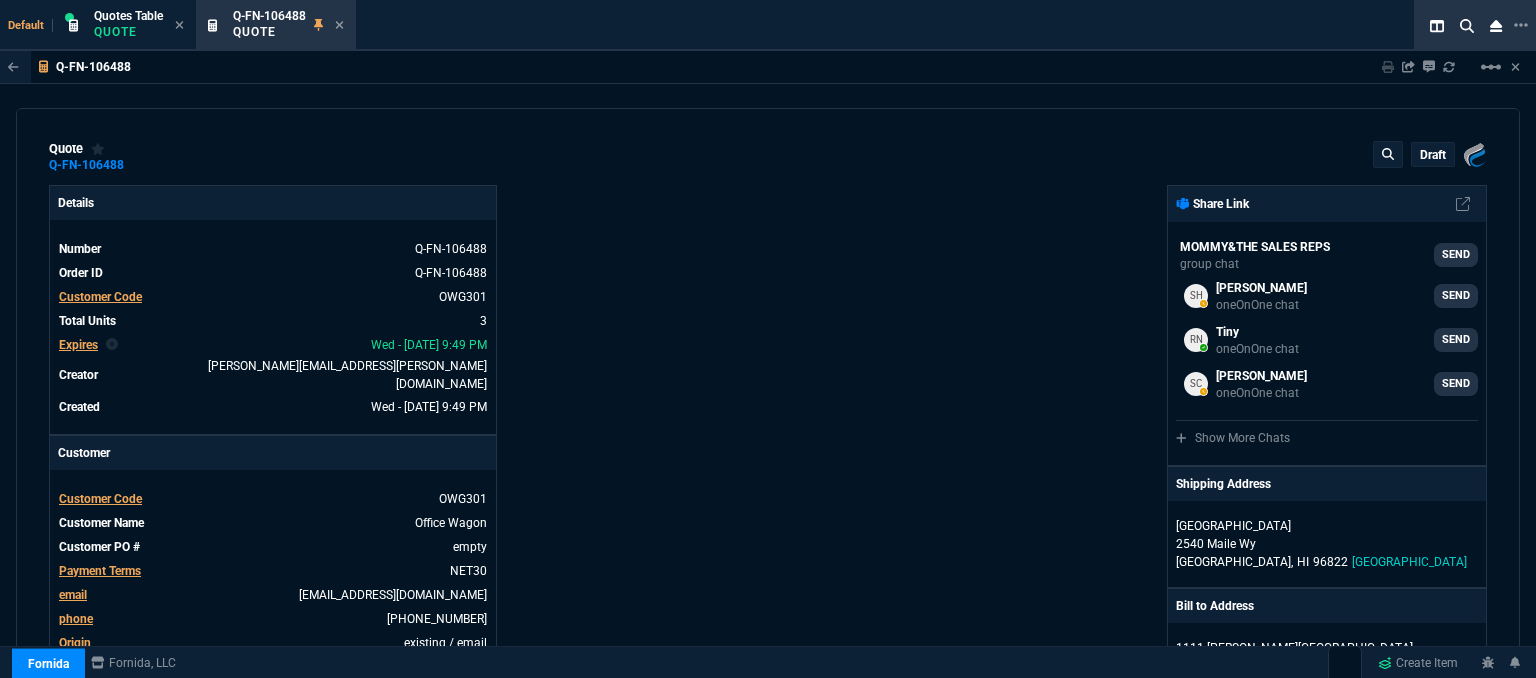scroll, scrollTop: 600, scrollLeft: 0, axis: vertical 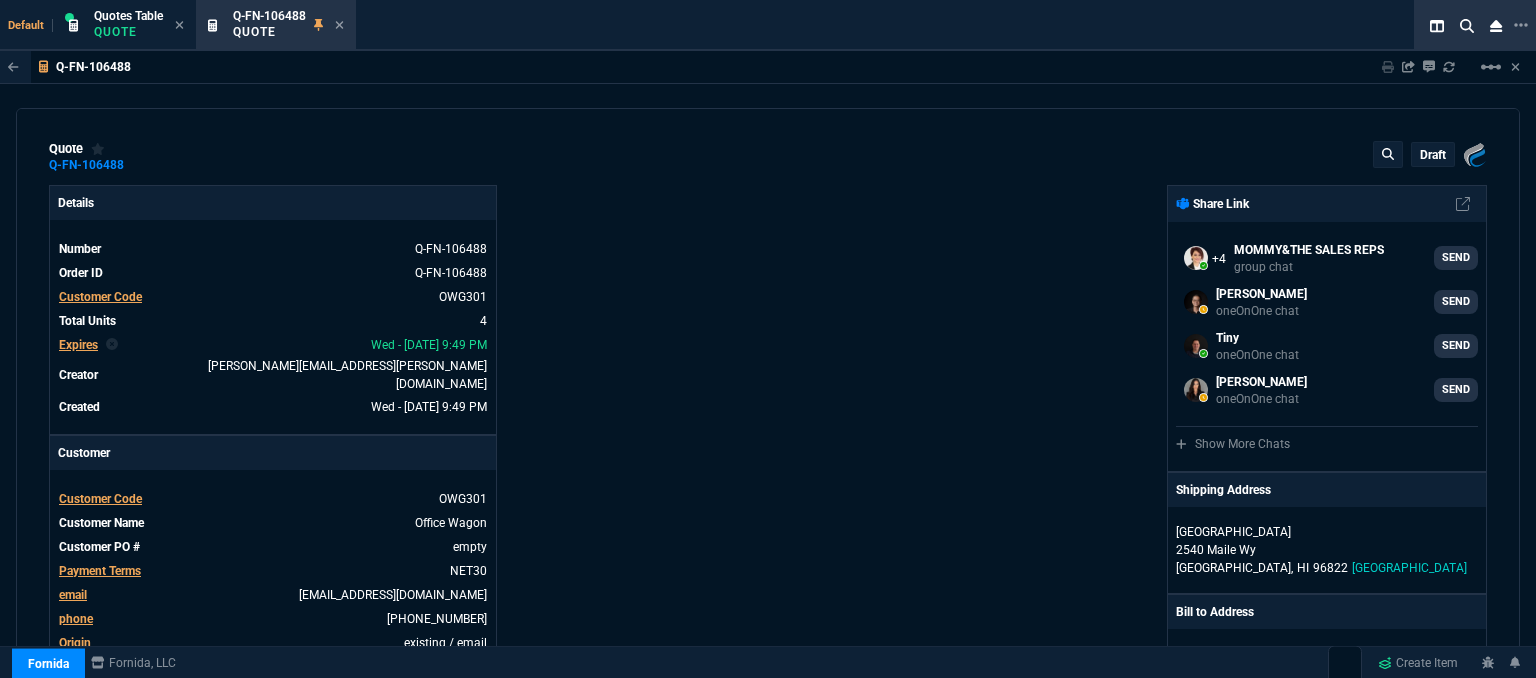 select on "12: [PERSON_NAME]" 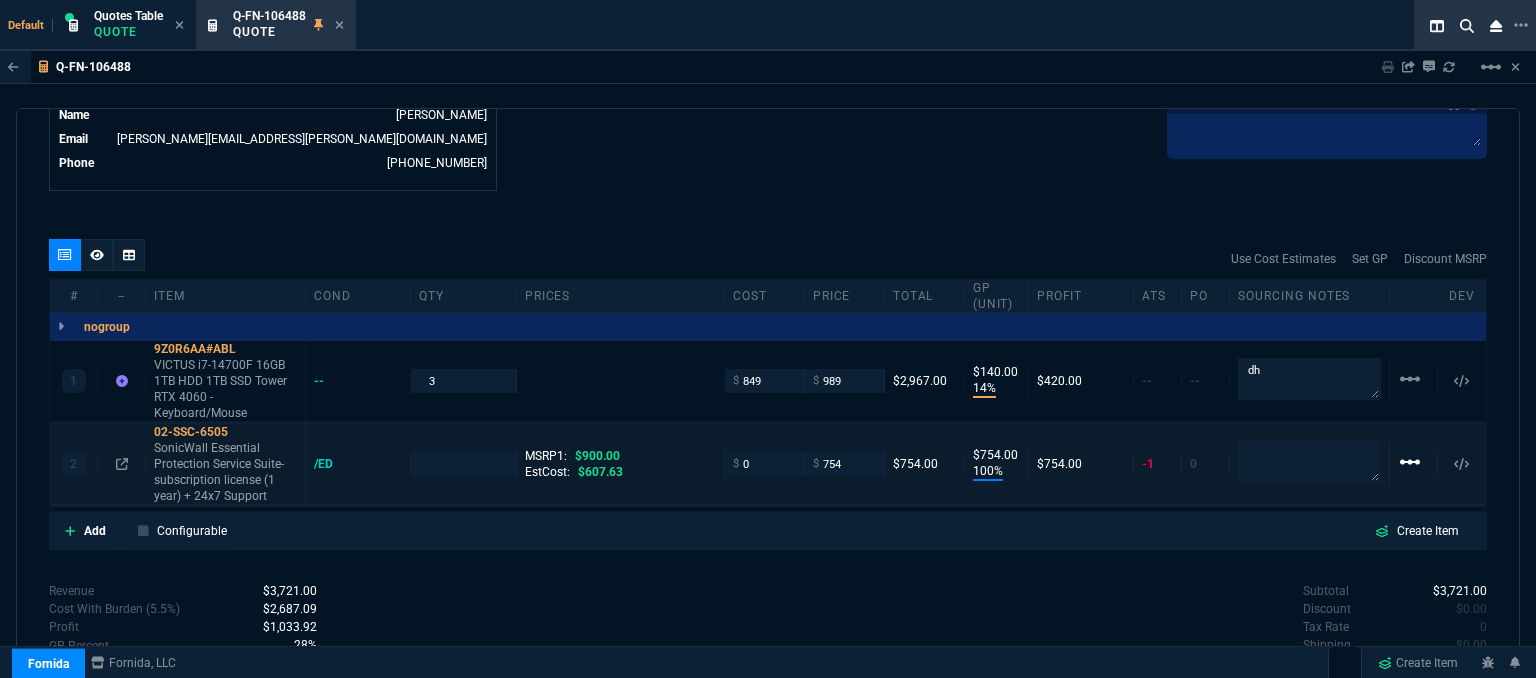 click on "linear_scale" at bounding box center [1410, 379] 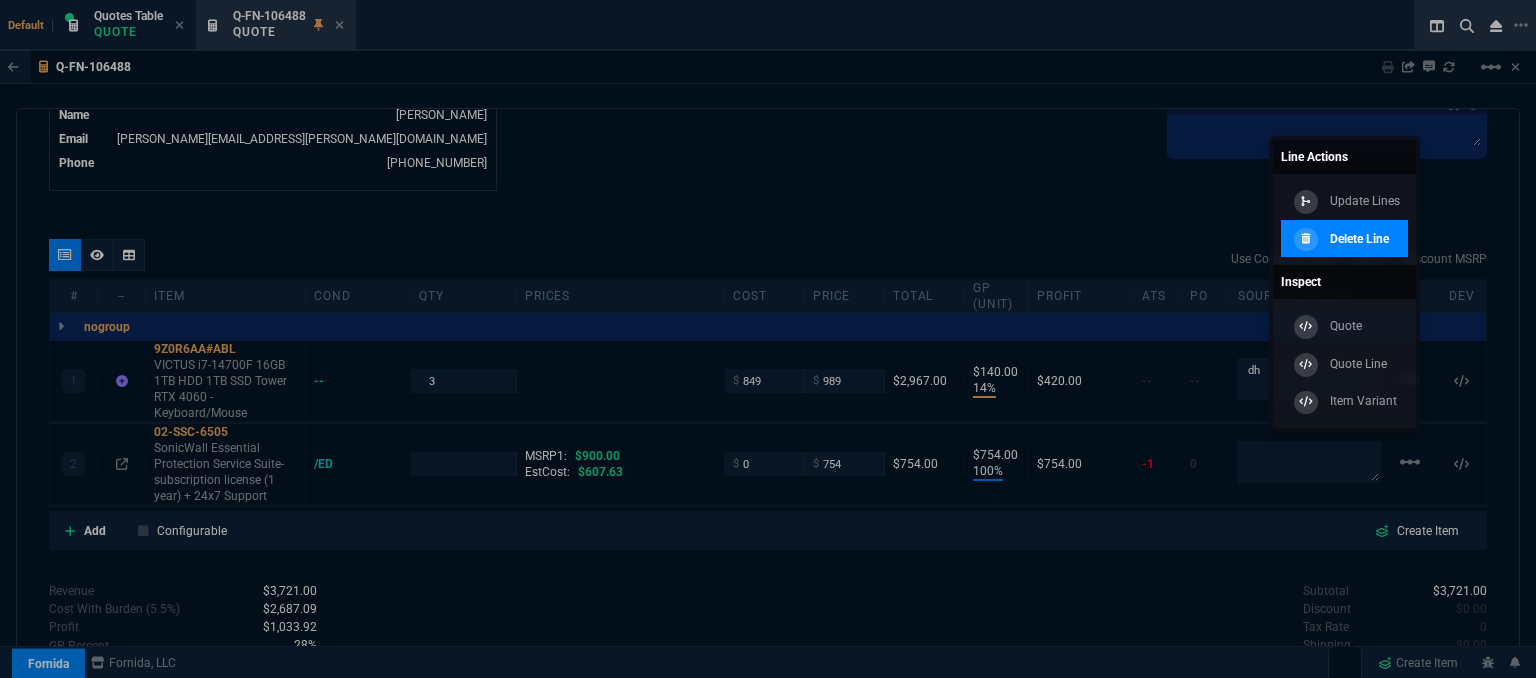 click on "Delete Line" at bounding box center [1359, 239] 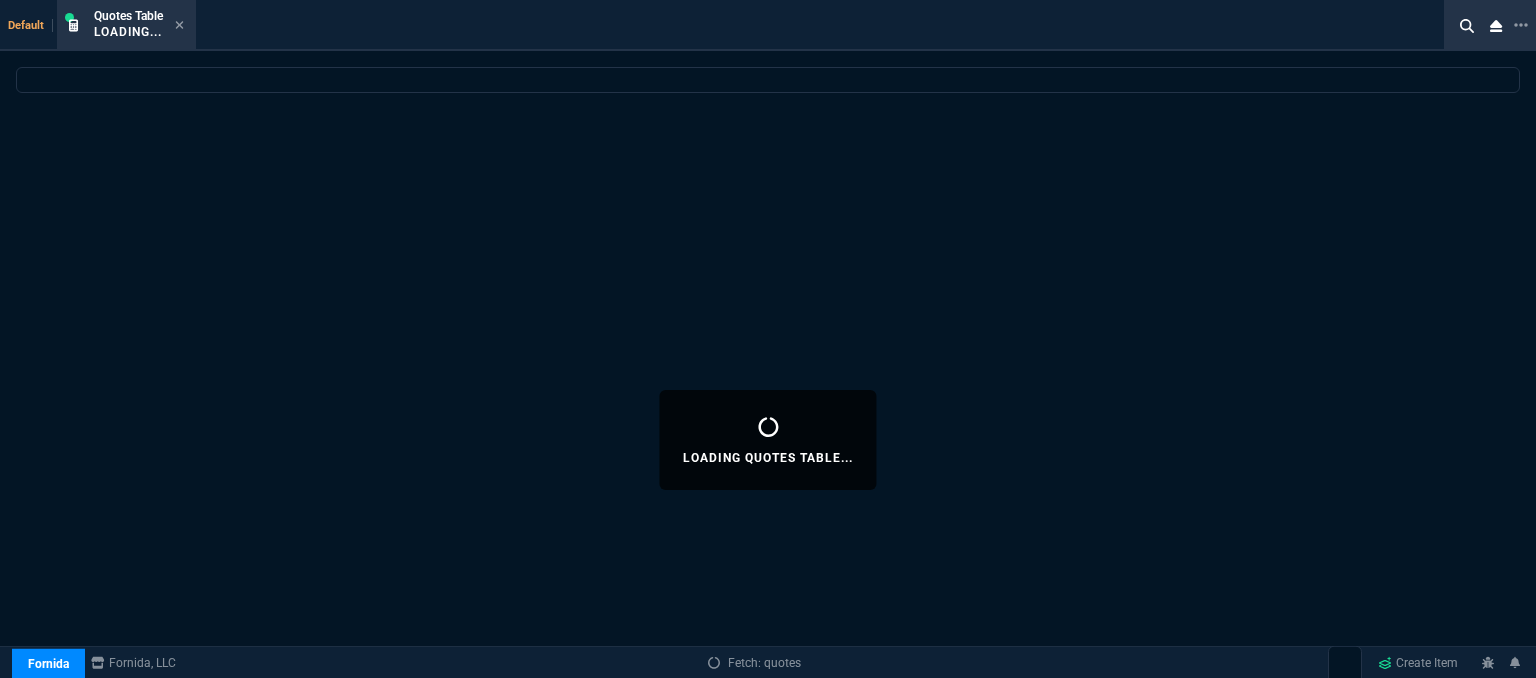 select 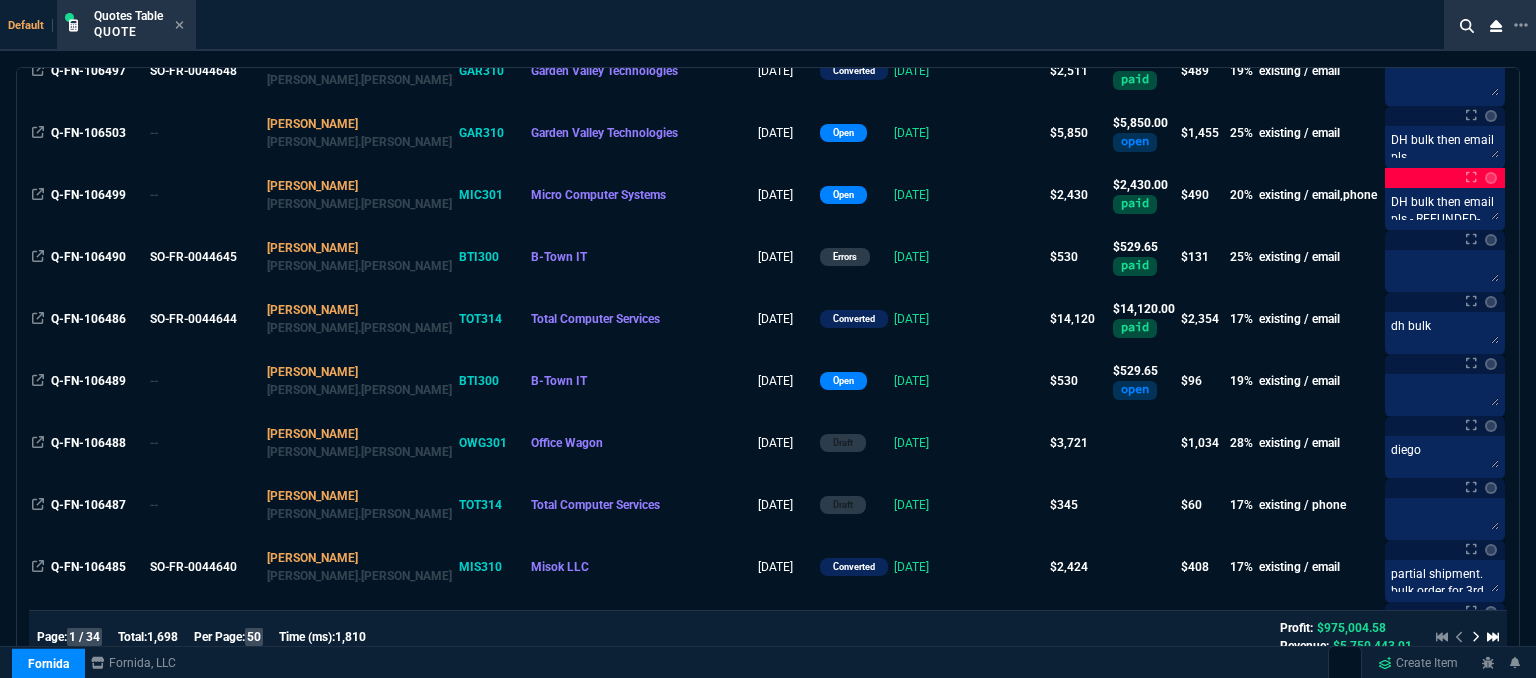 scroll, scrollTop: 700, scrollLeft: 0, axis: vertical 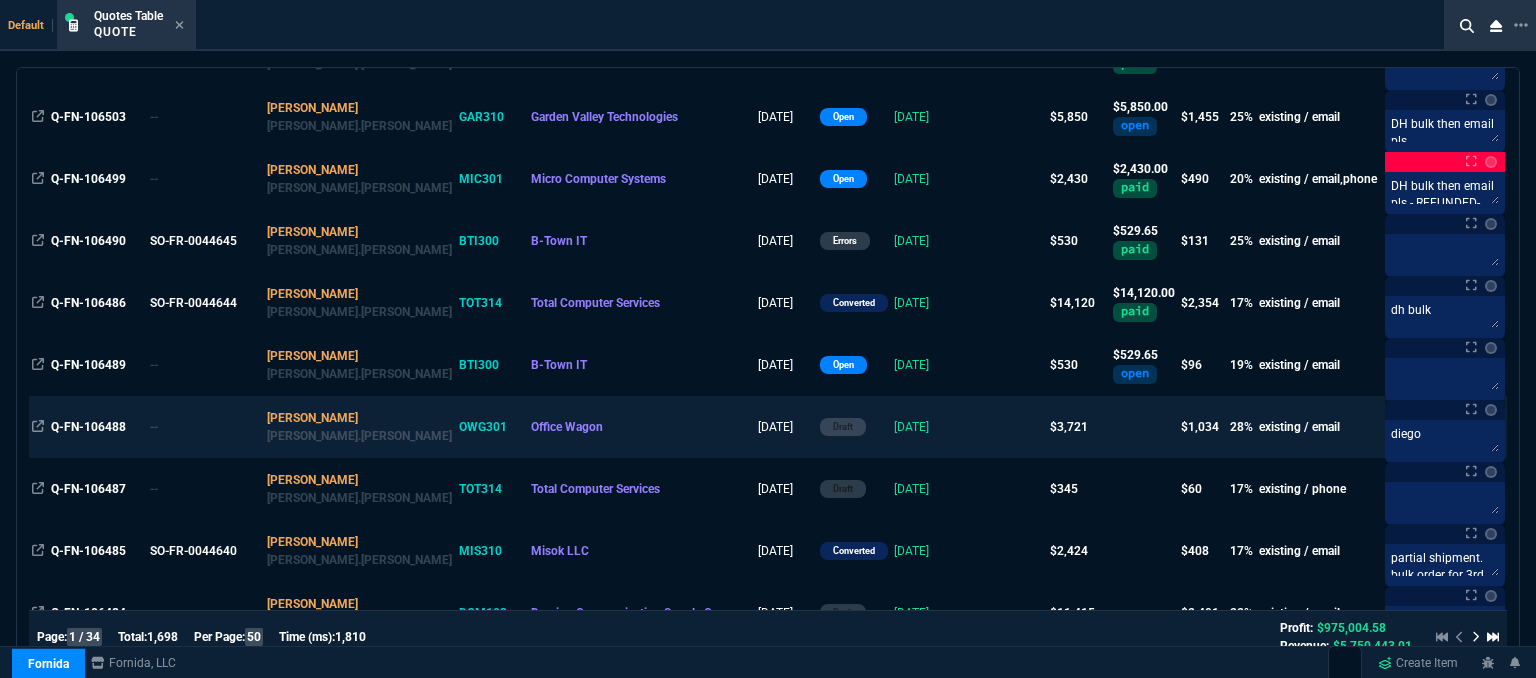 click at bounding box center (1008, 427) 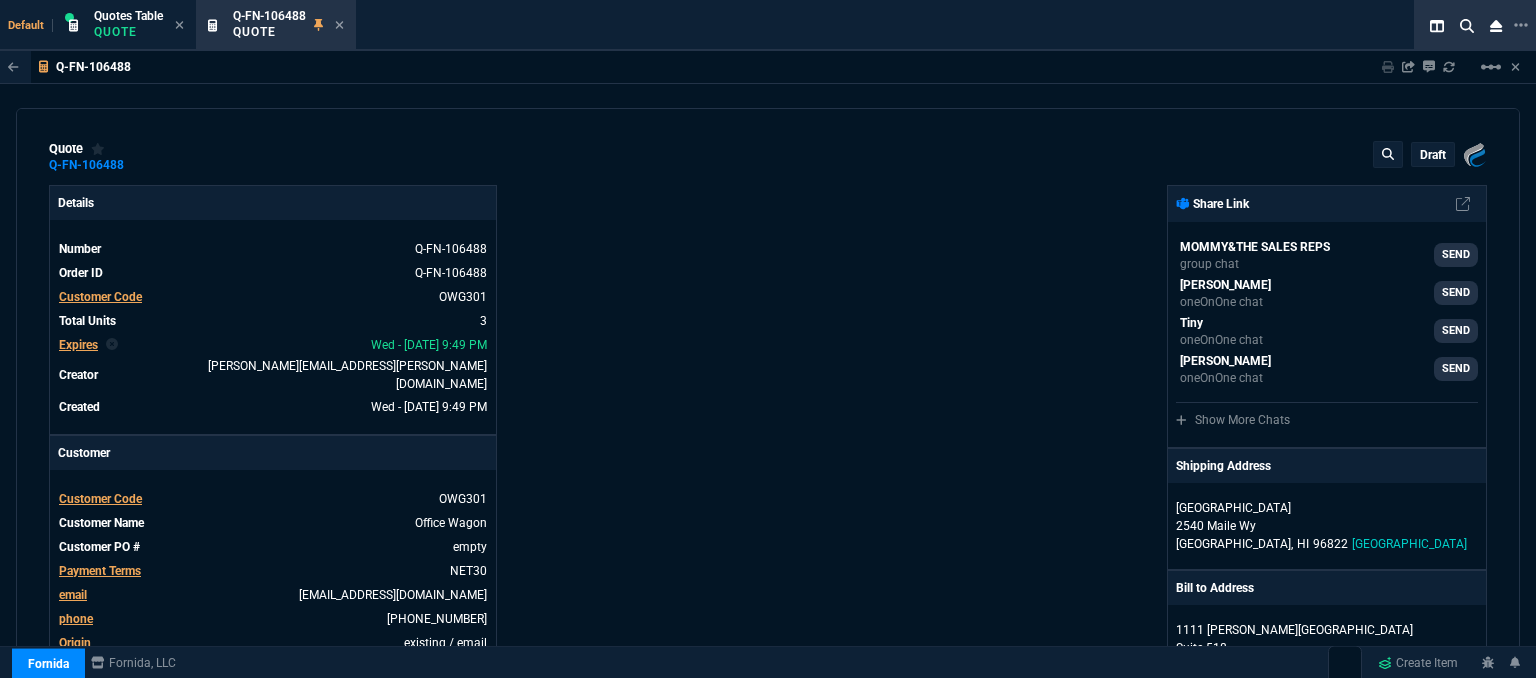 type on "14" 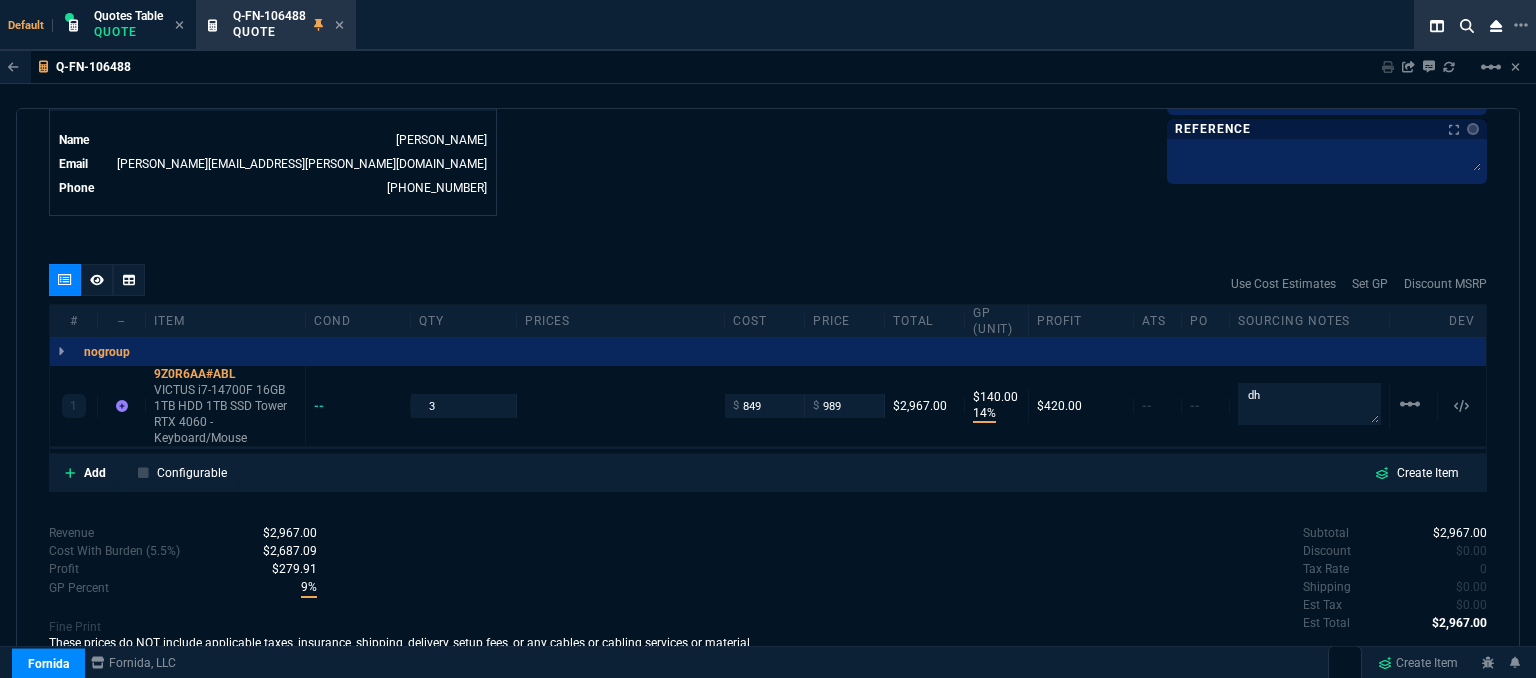 scroll, scrollTop: 1040, scrollLeft: 0, axis: vertical 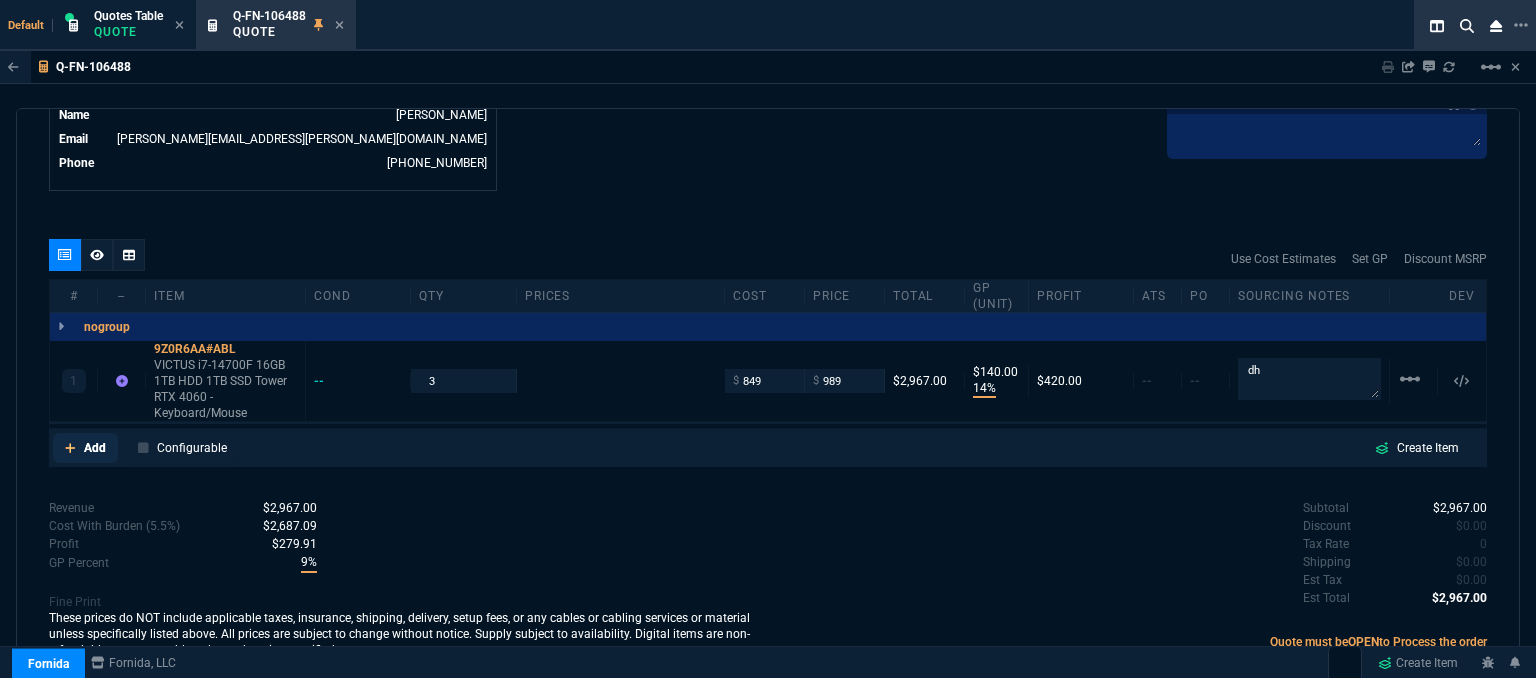 click 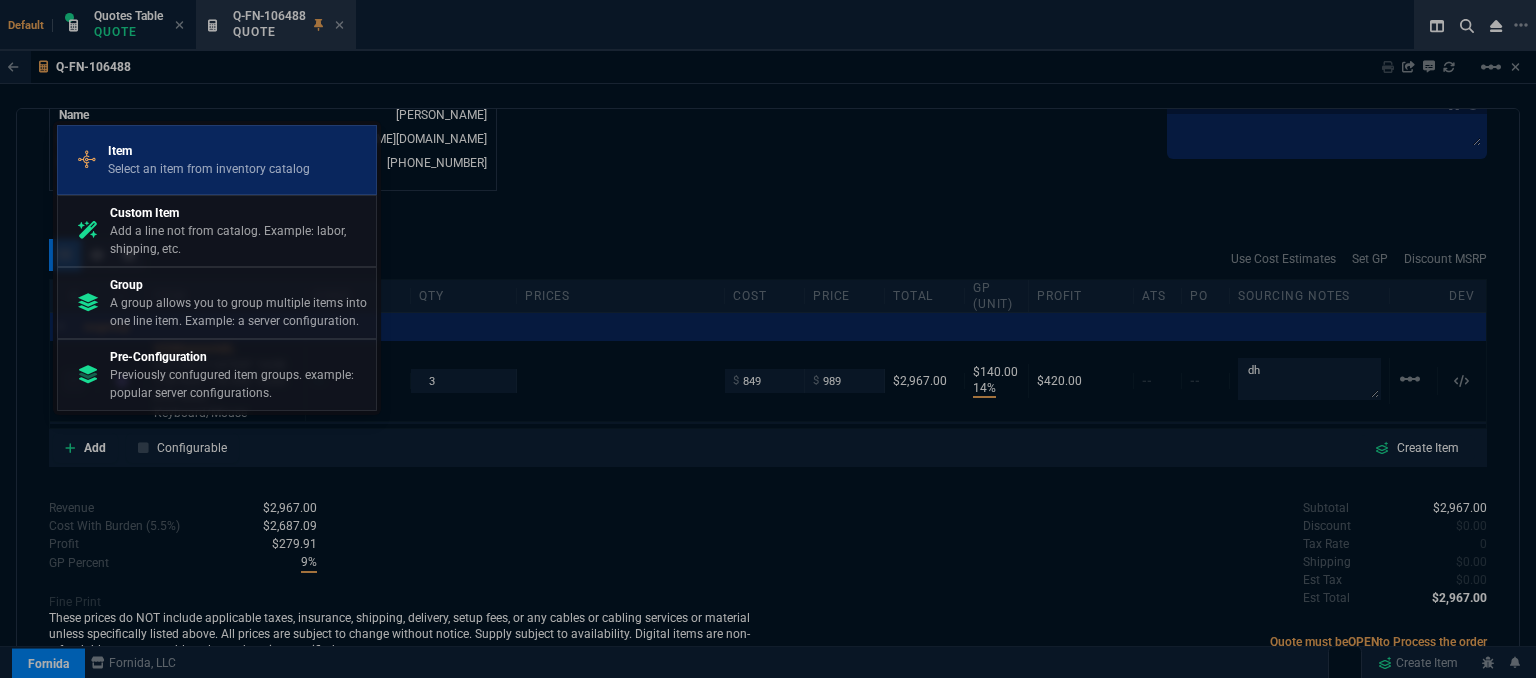 click on "Item  Select an item from inventory catalog" at bounding box center [217, 160] 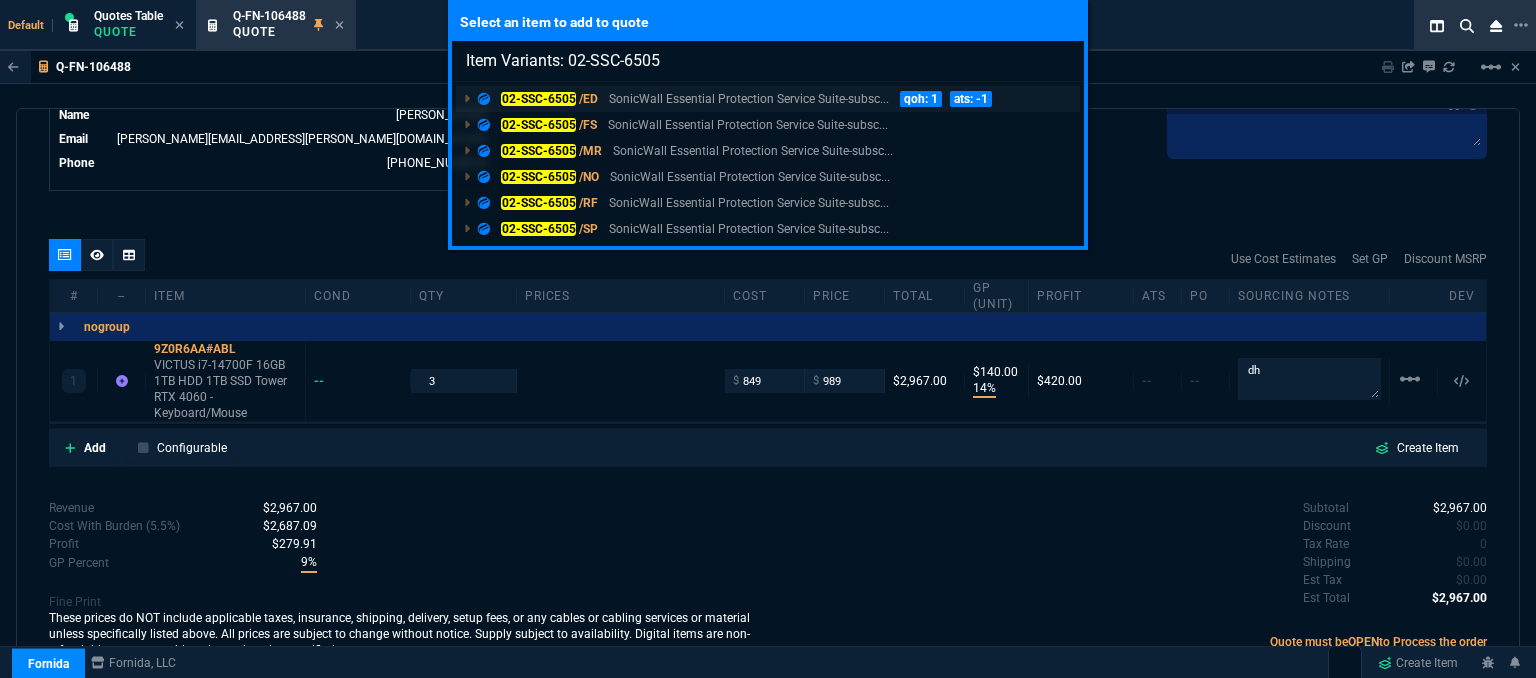 type on "Item Variants: 02-SSC-6505" 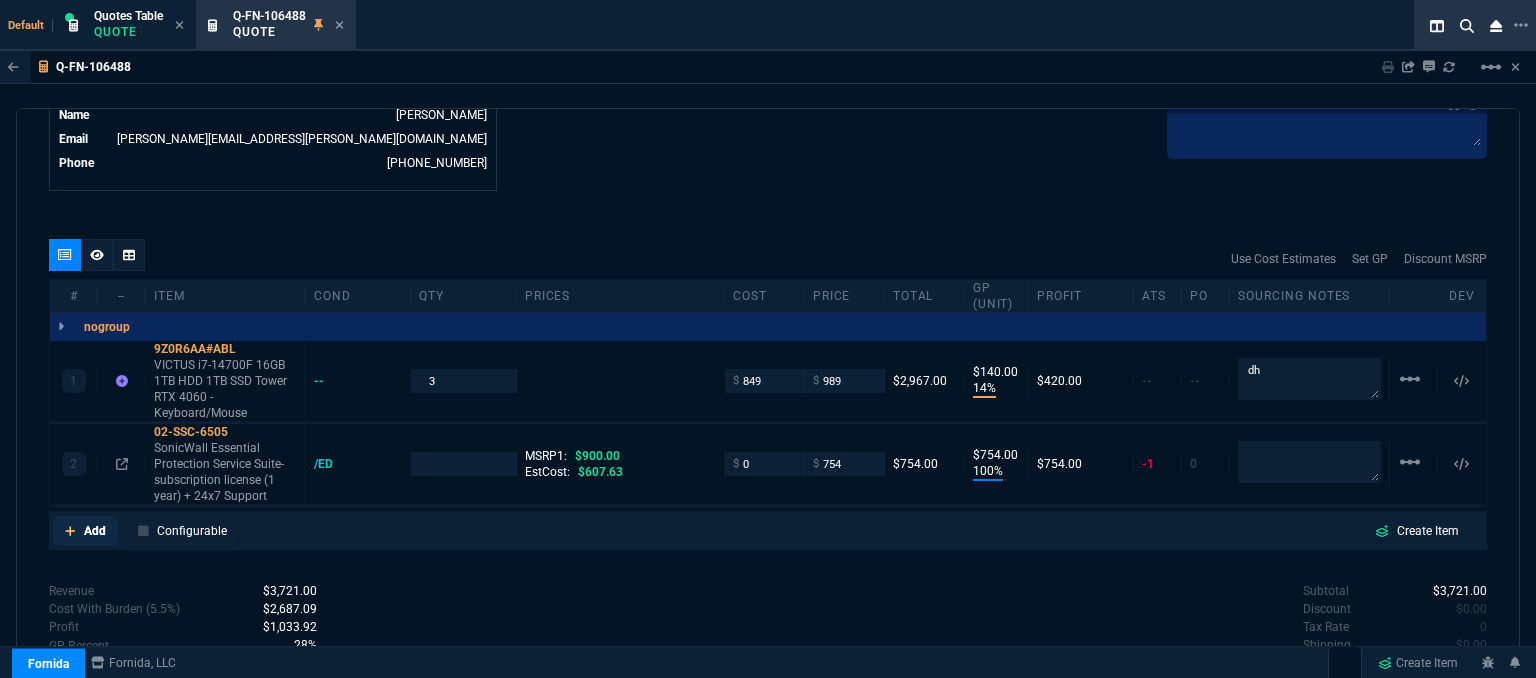 scroll, scrollTop: 1040, scrollLeft: 0, axis: vertical 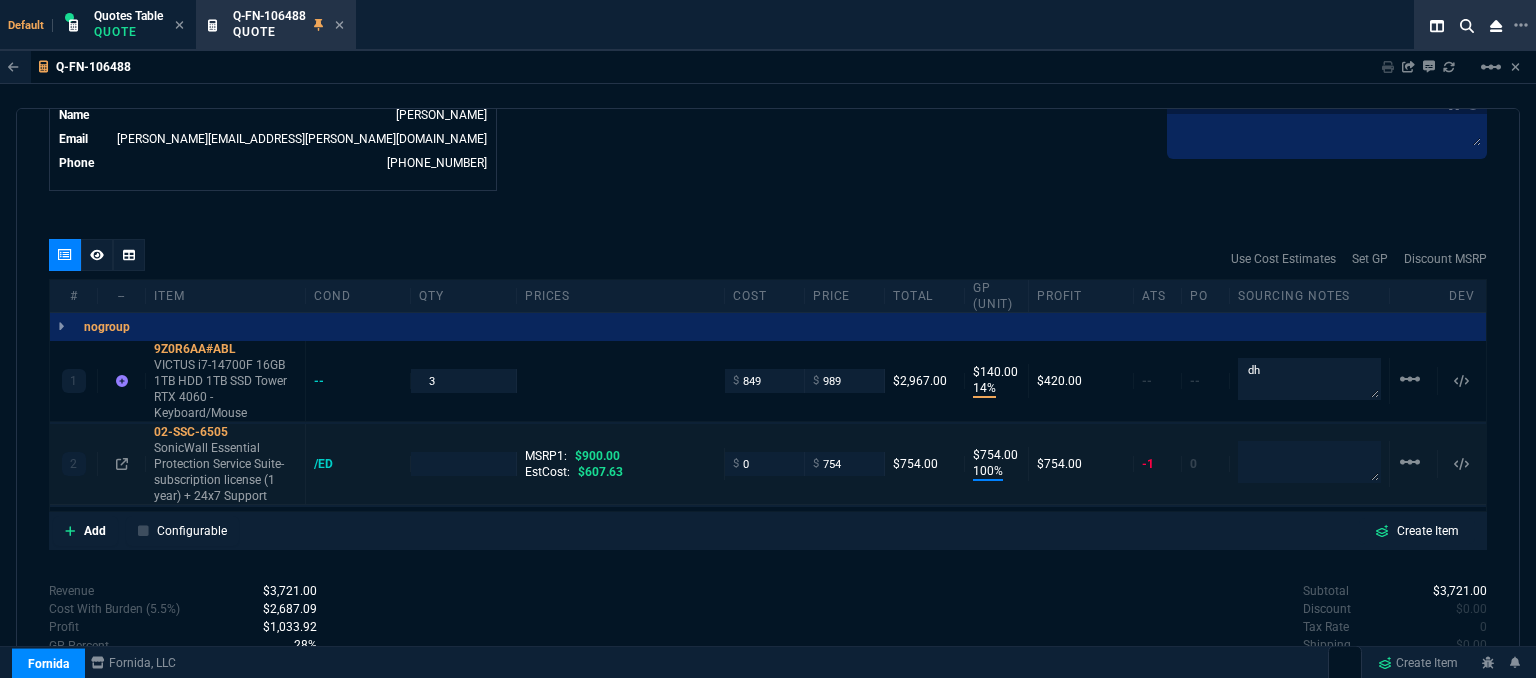 type on "14" 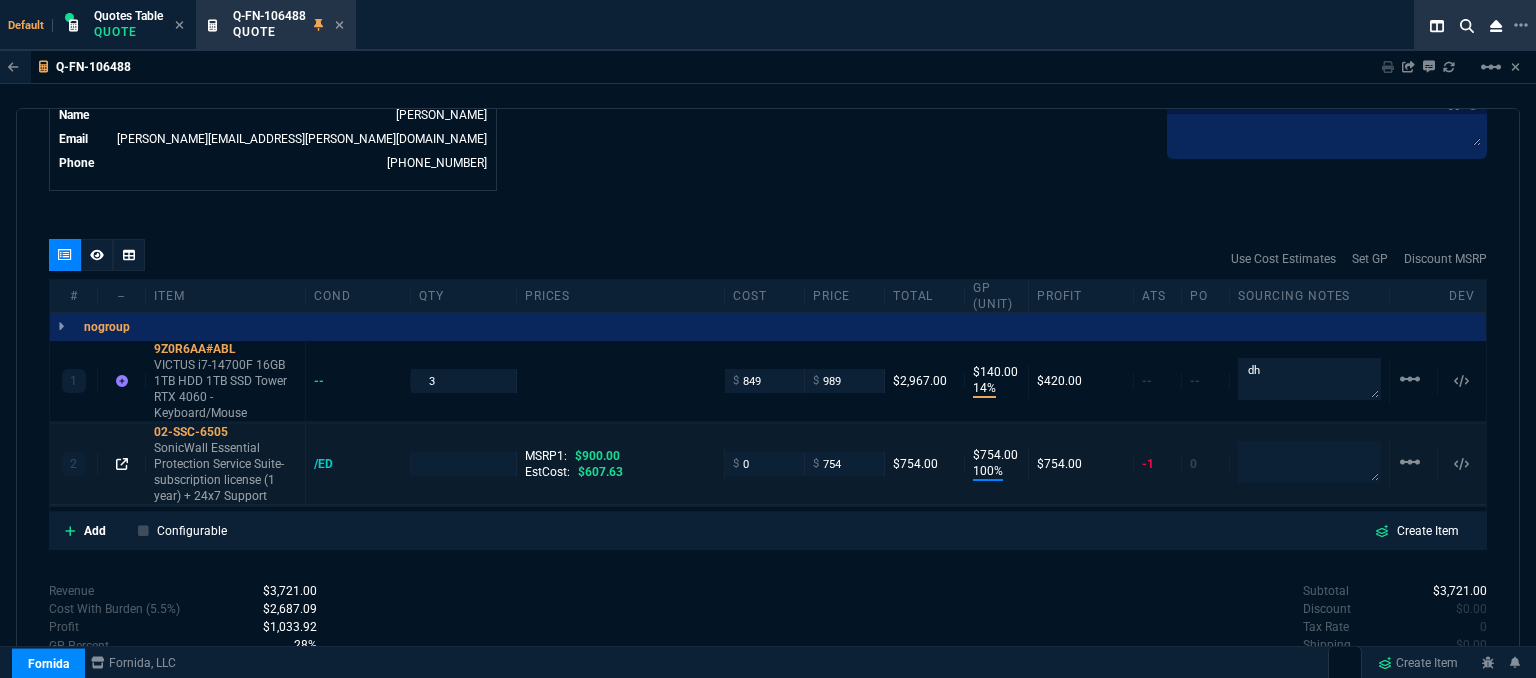 click 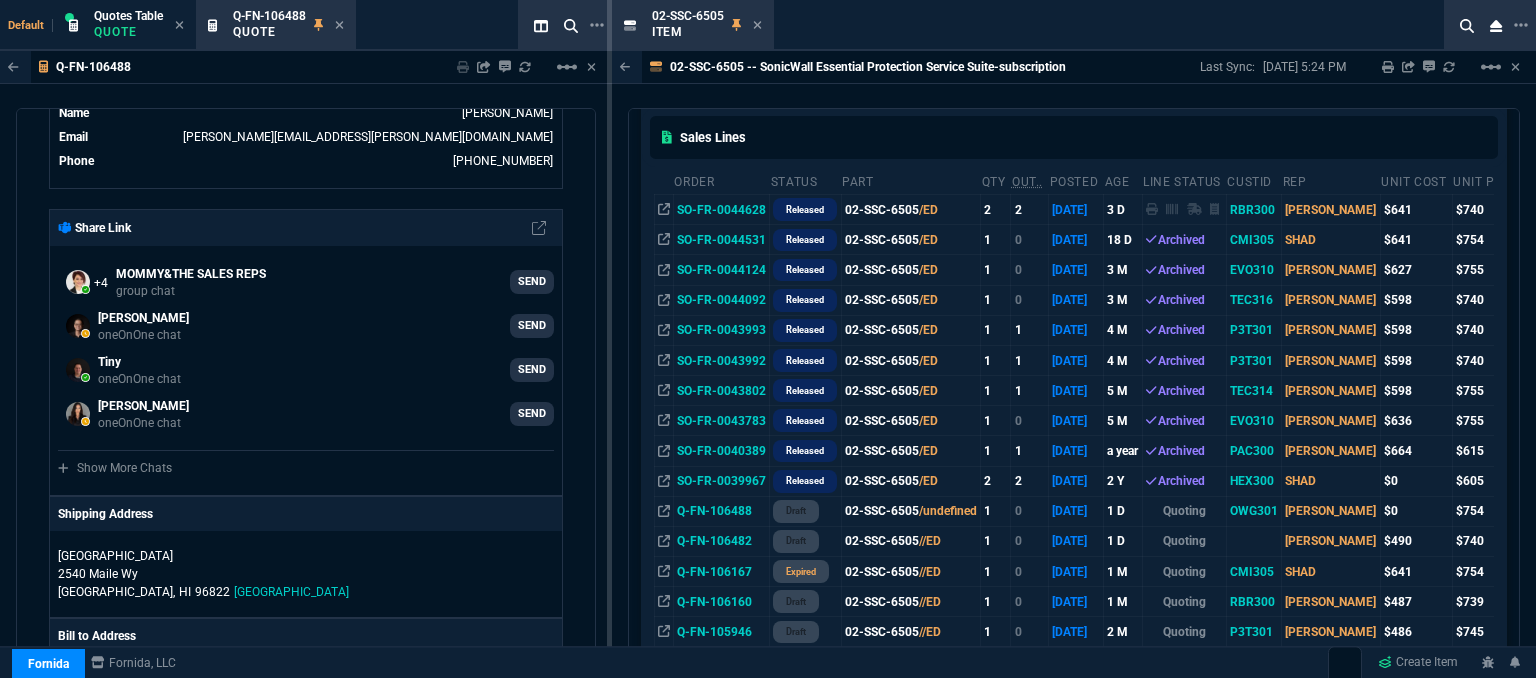 scroll, scrollTop: 300, scrollLeft: 0, axis: vertical 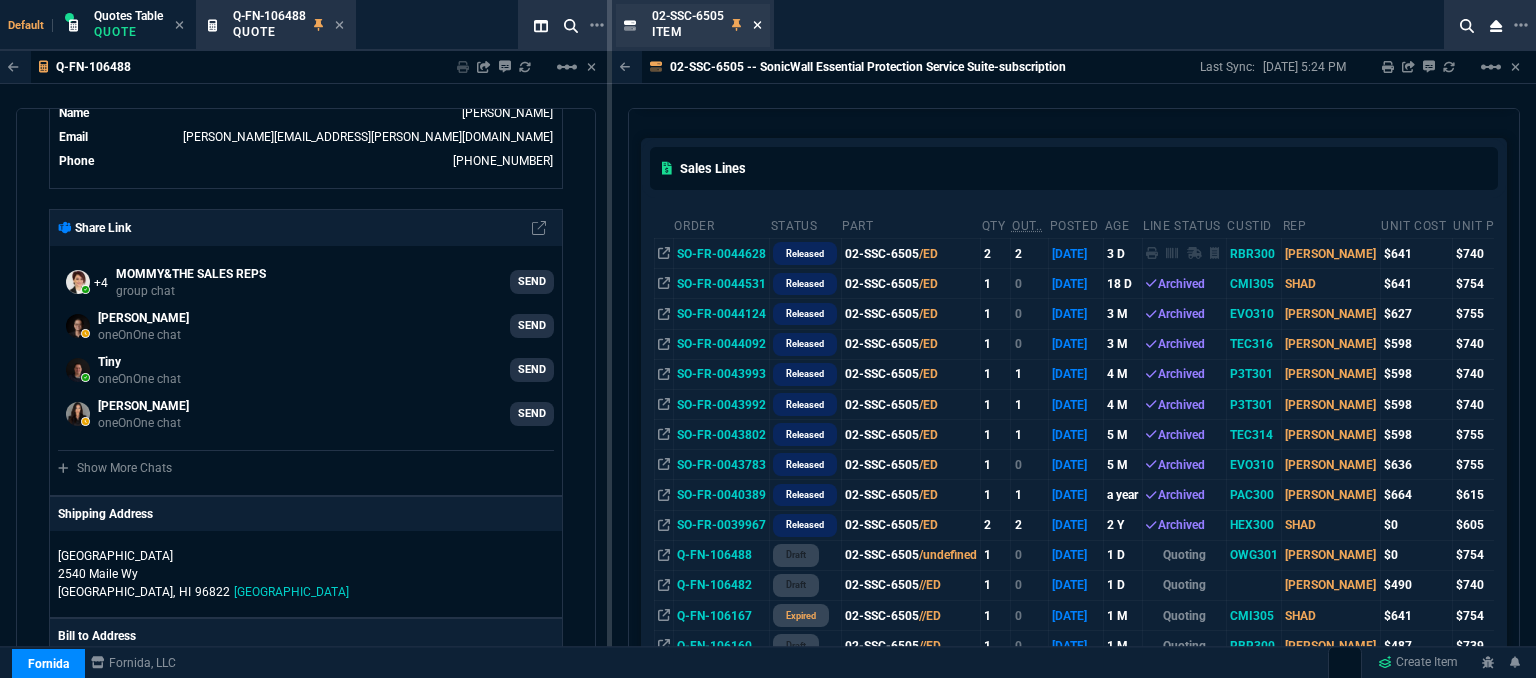 click 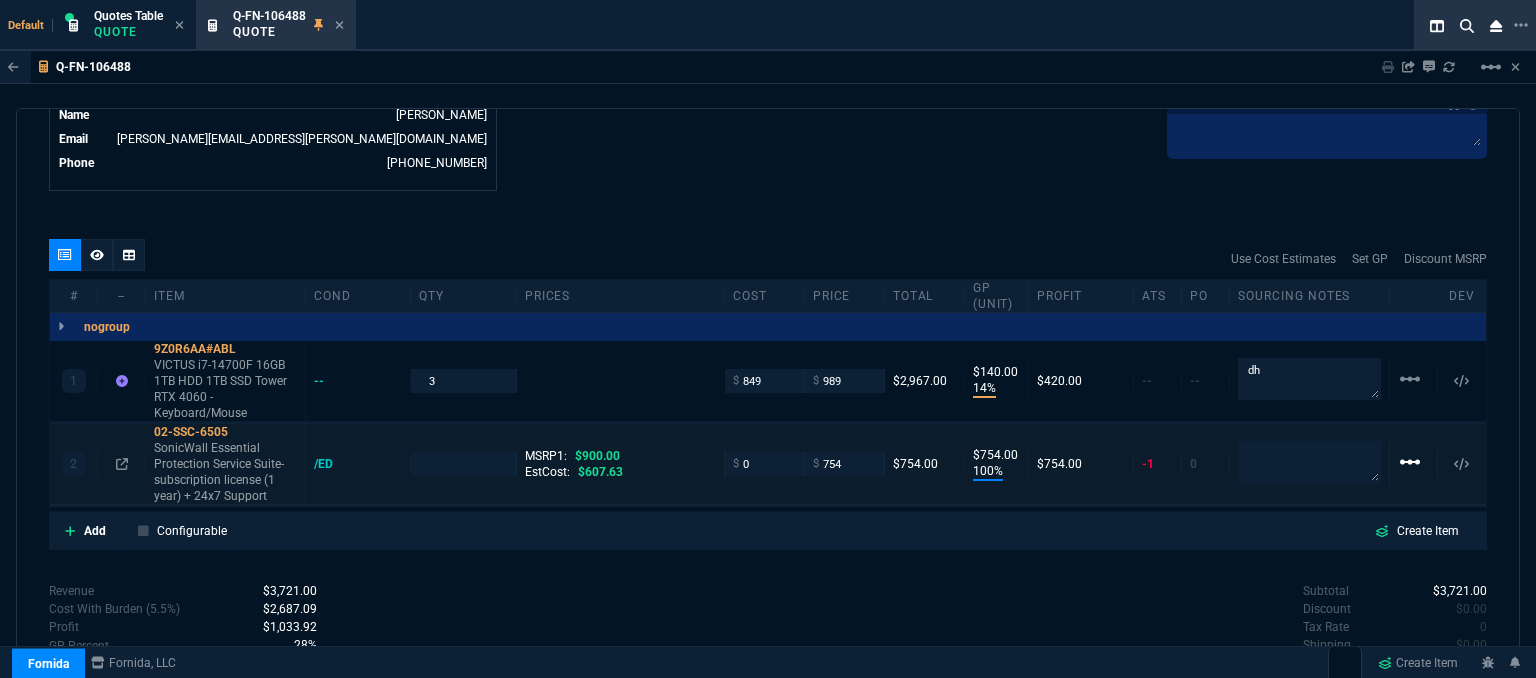 click on "linear_scale" at bounding box center (1410, 379) 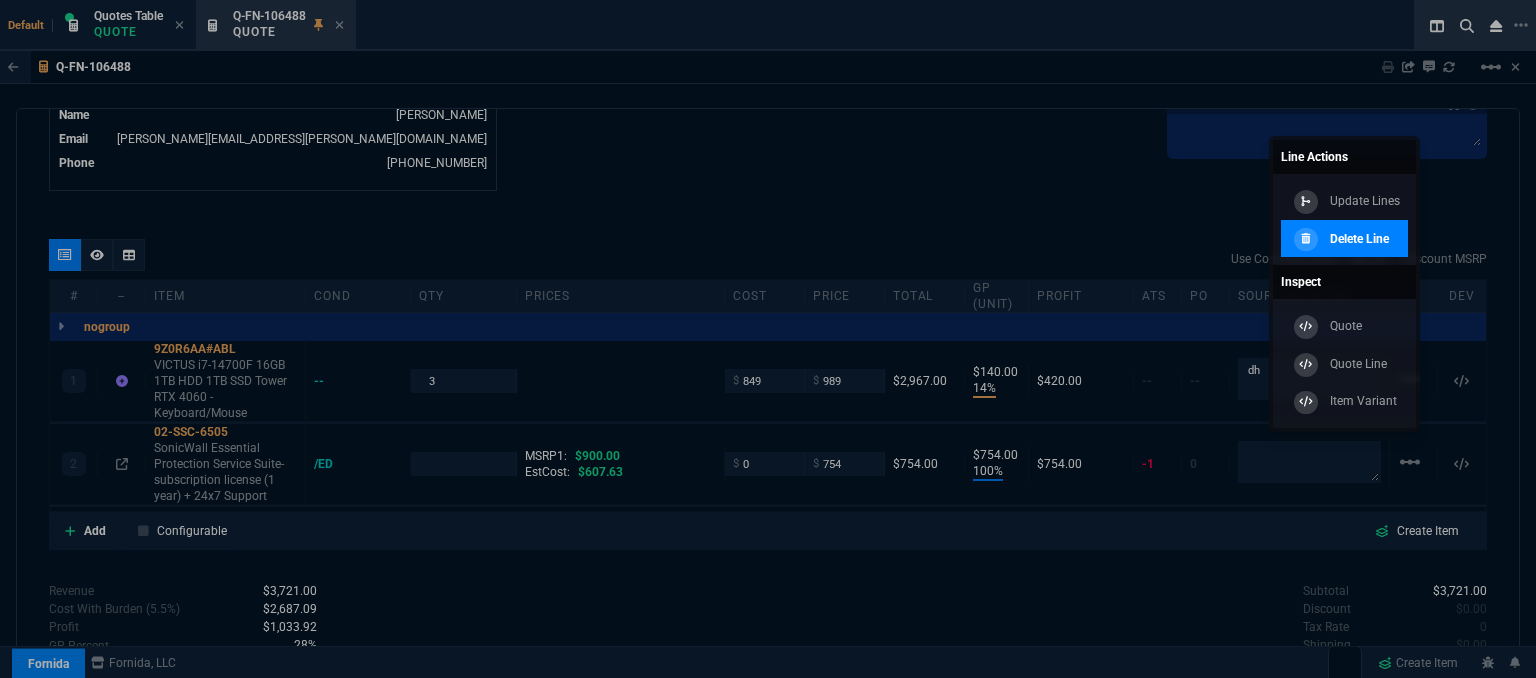 click on "Delete Line" at bounding box center (1359, 239) 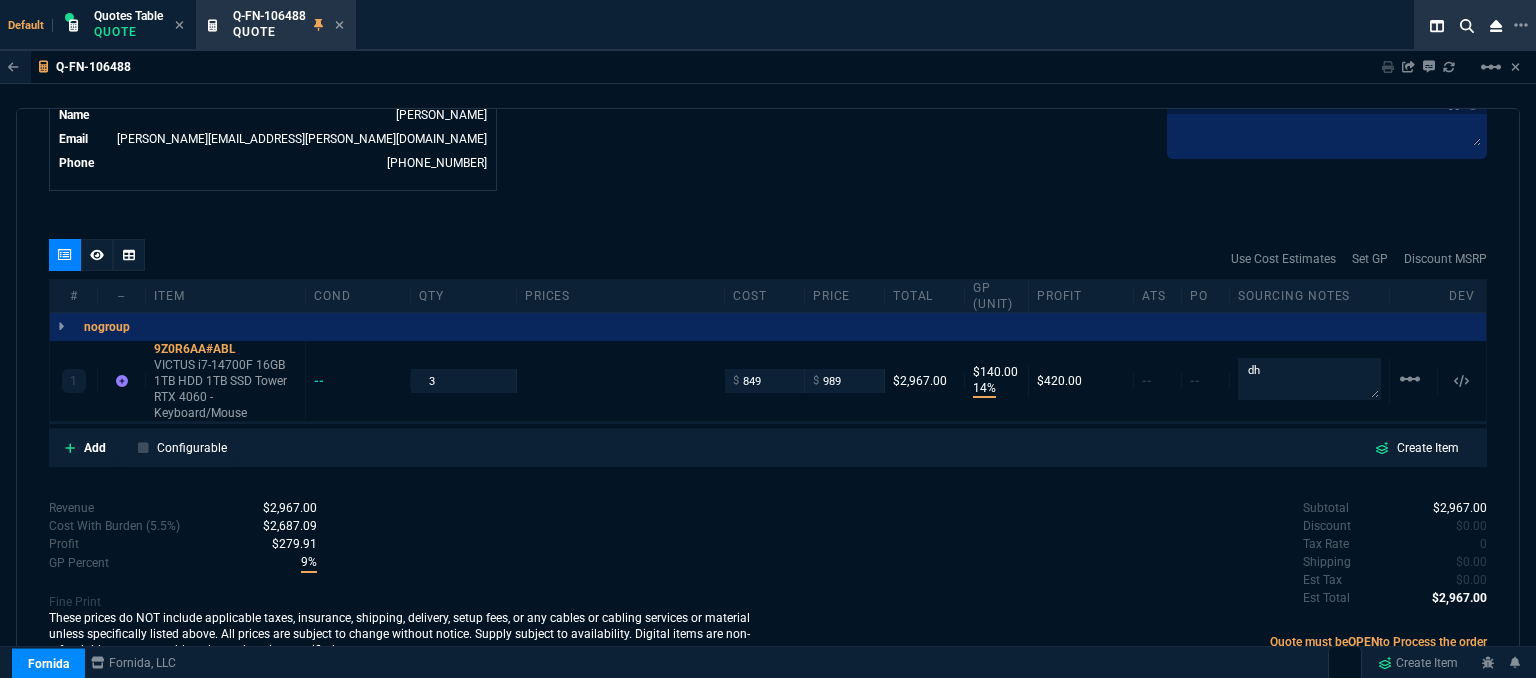 type on "14" 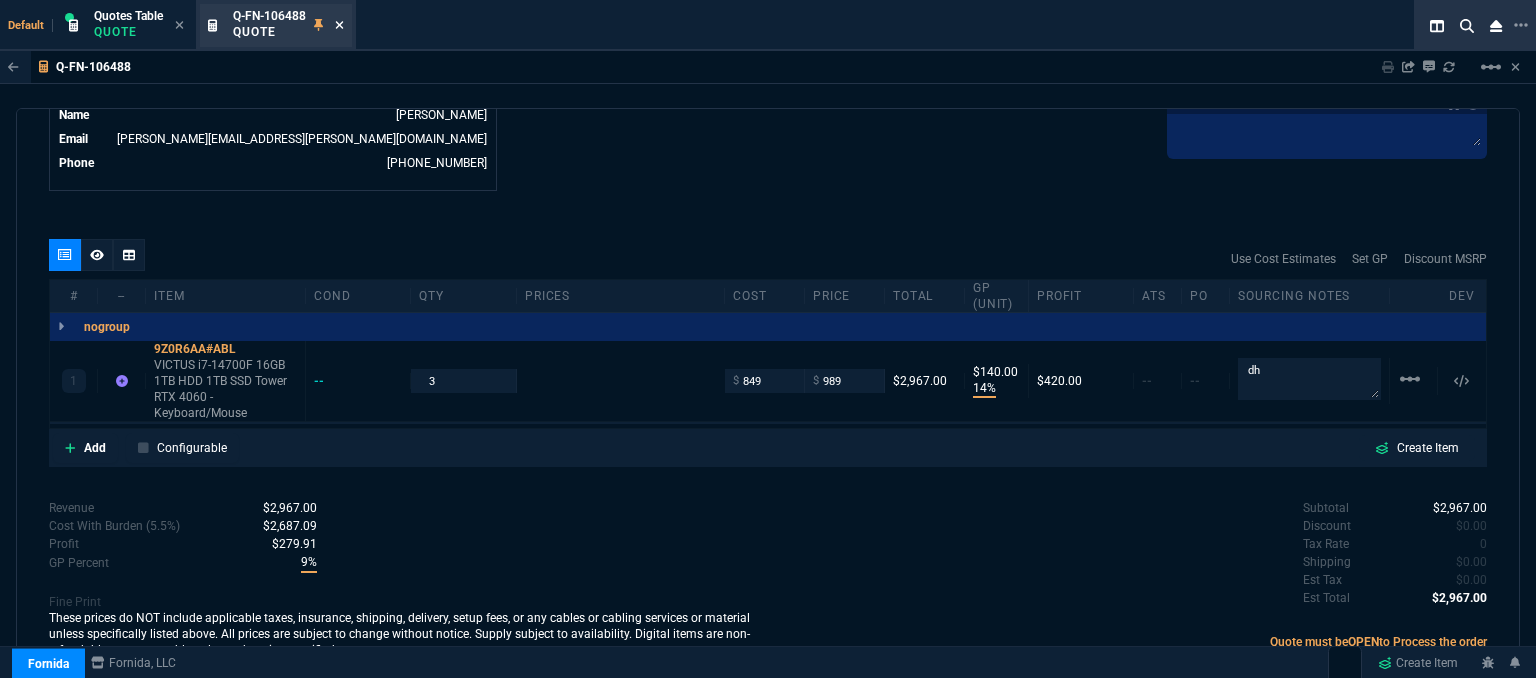 click 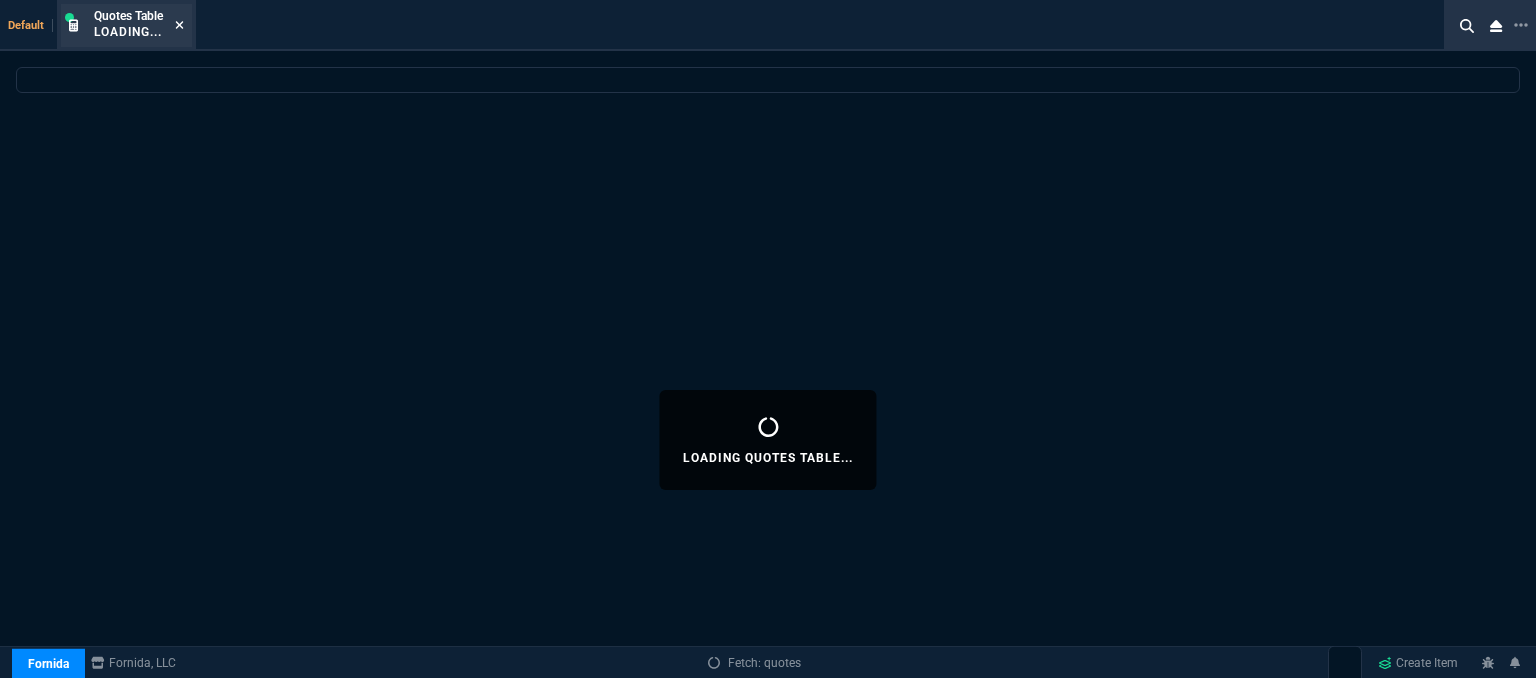 click 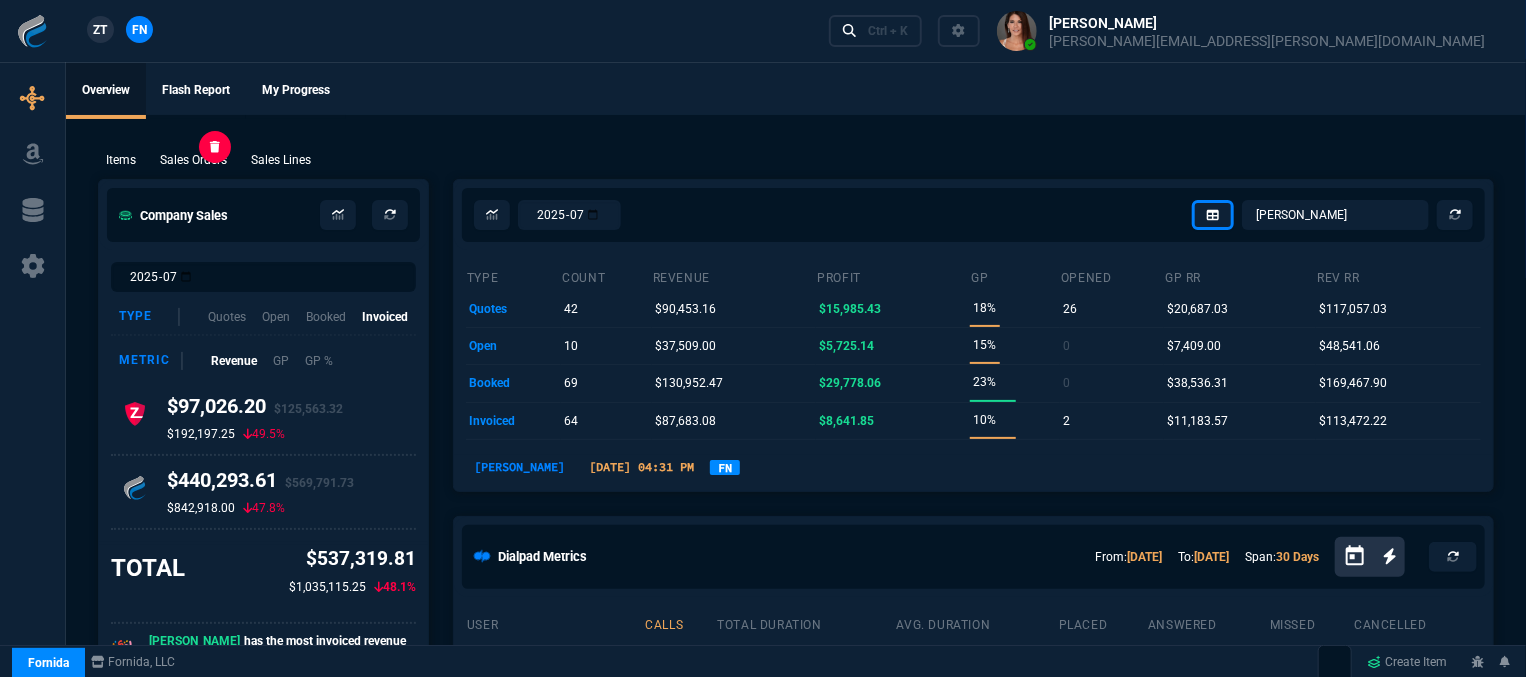 click on "Sales Orders" at bounding box center (193, 160) 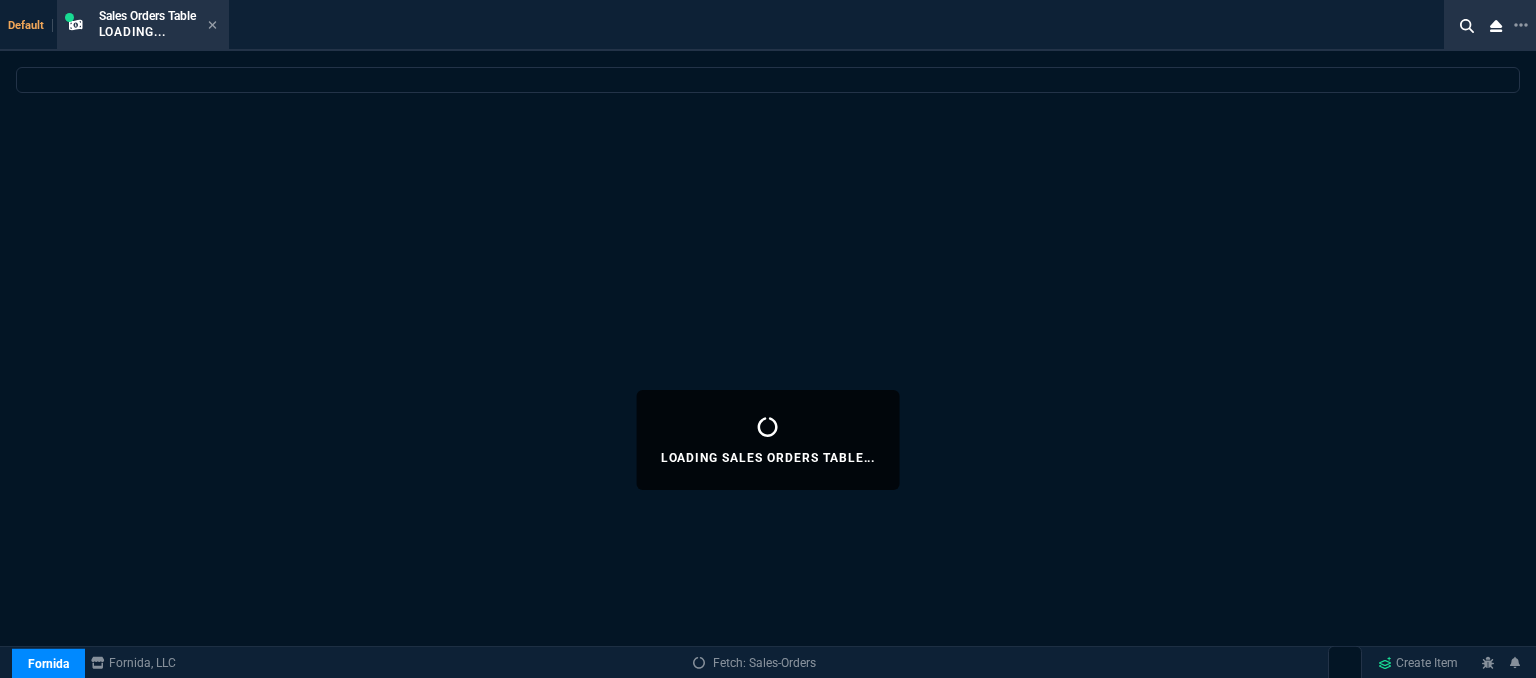 select 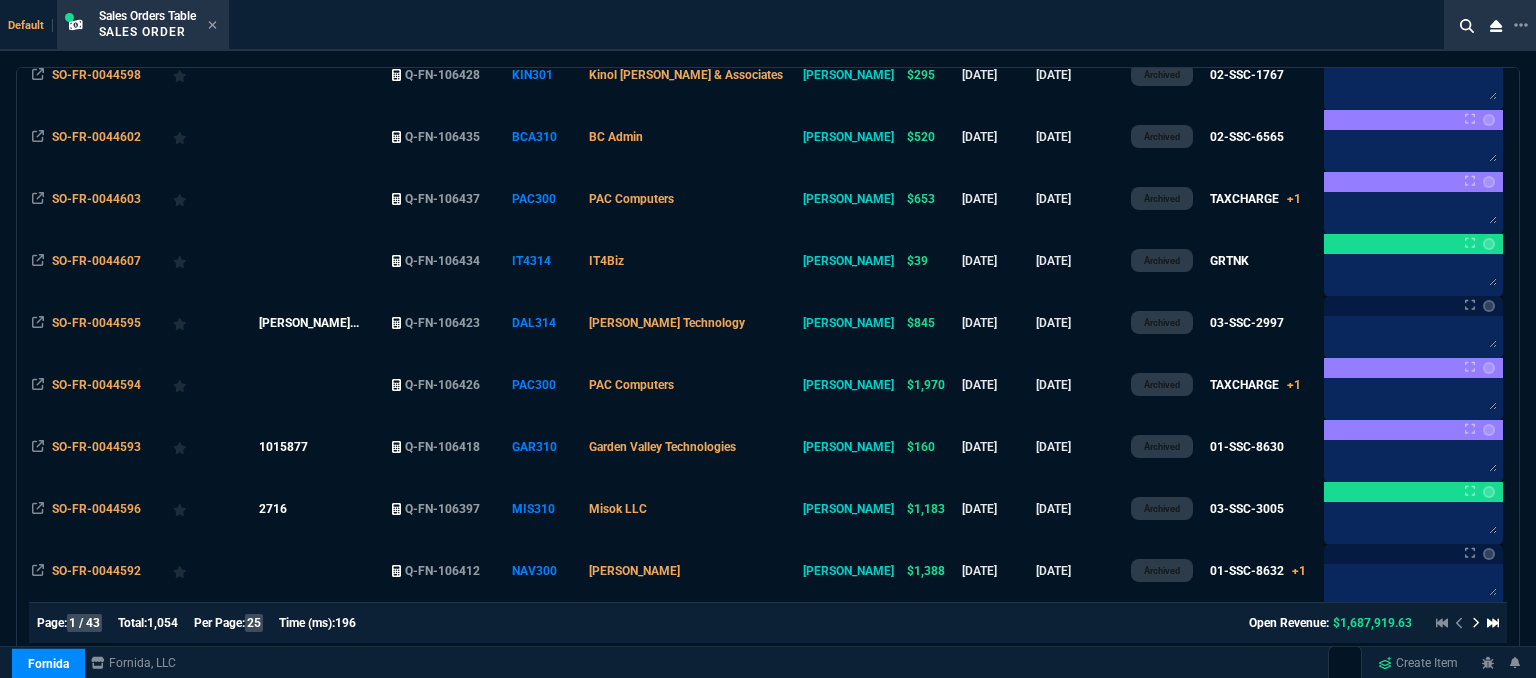 scroll, scrollTop: 945, scrollLeft: 0, axis: vertical 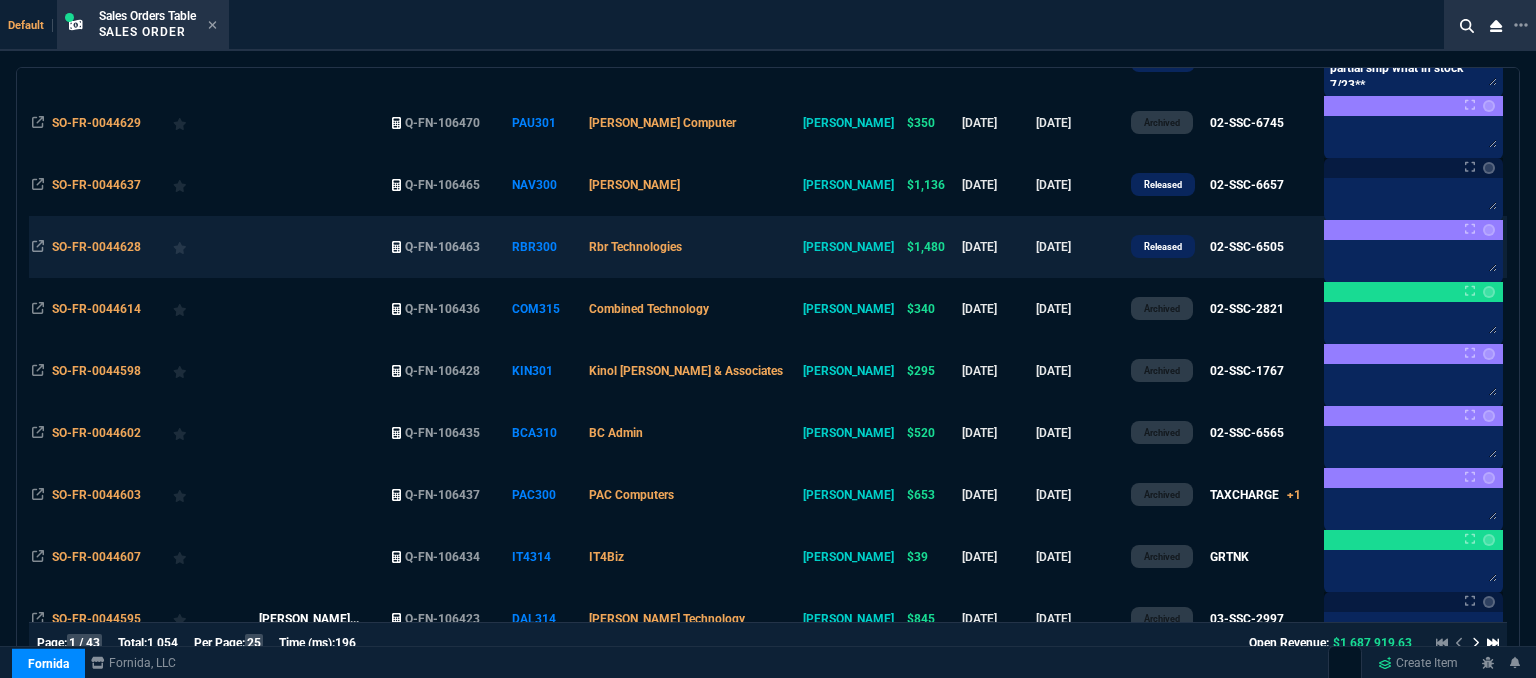 click on "Rbr Technologies" at bounding box center [693, 247] 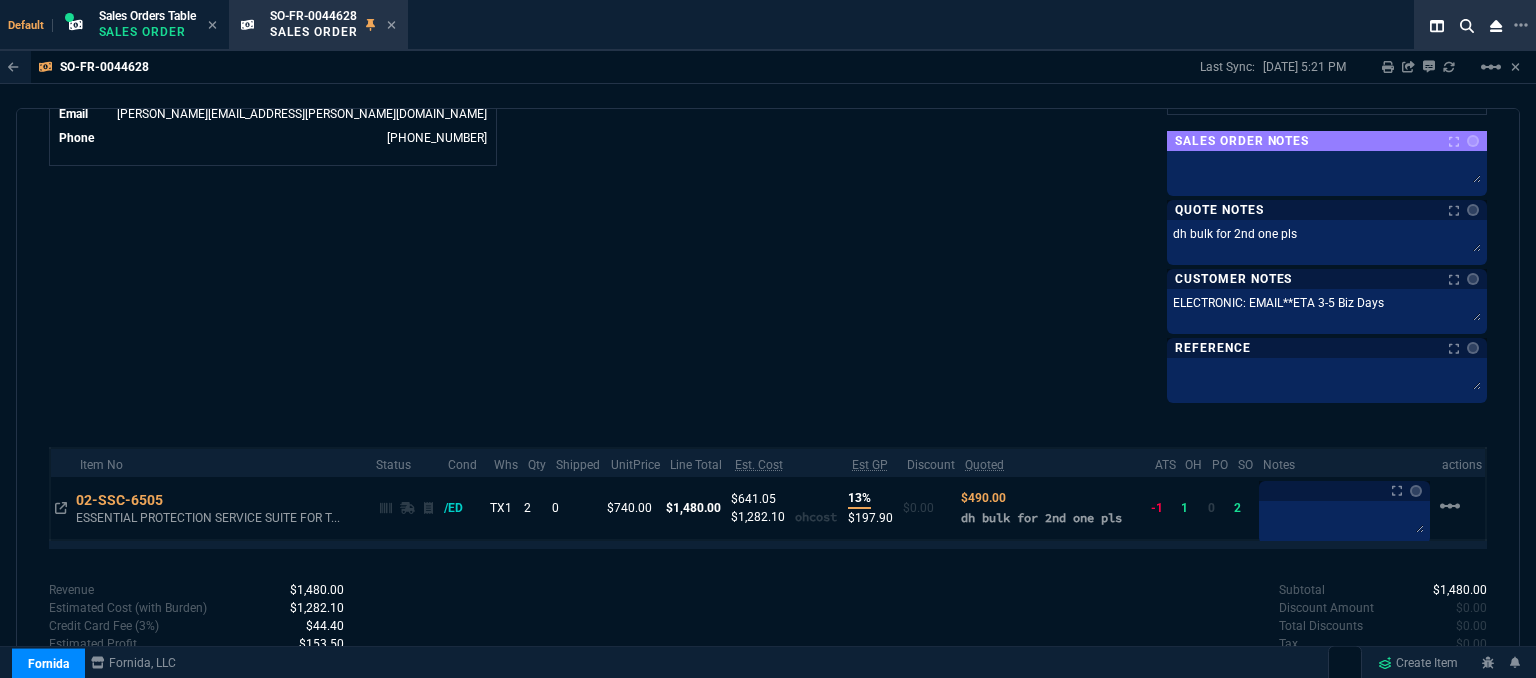 scroll, scrollTop: 1093, scrollLeft: 0, axis: vertical 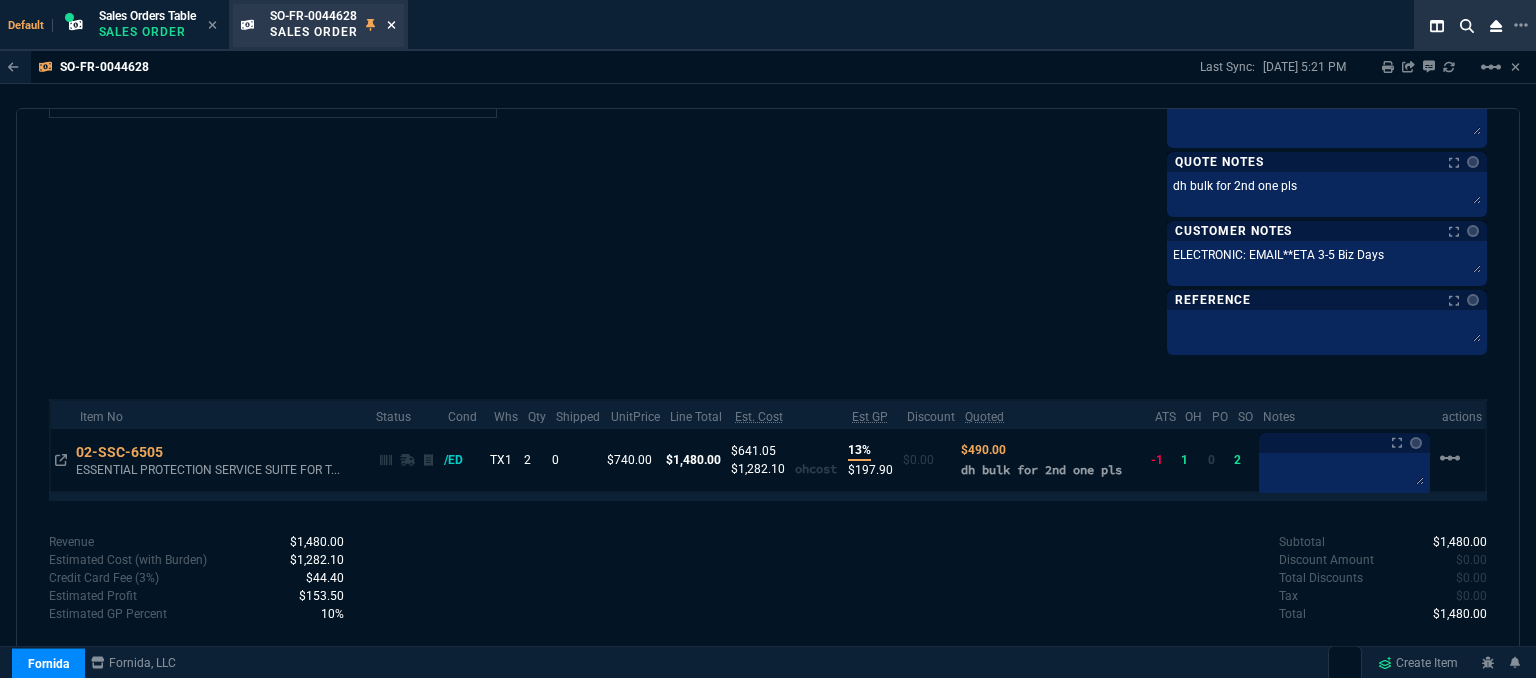 click 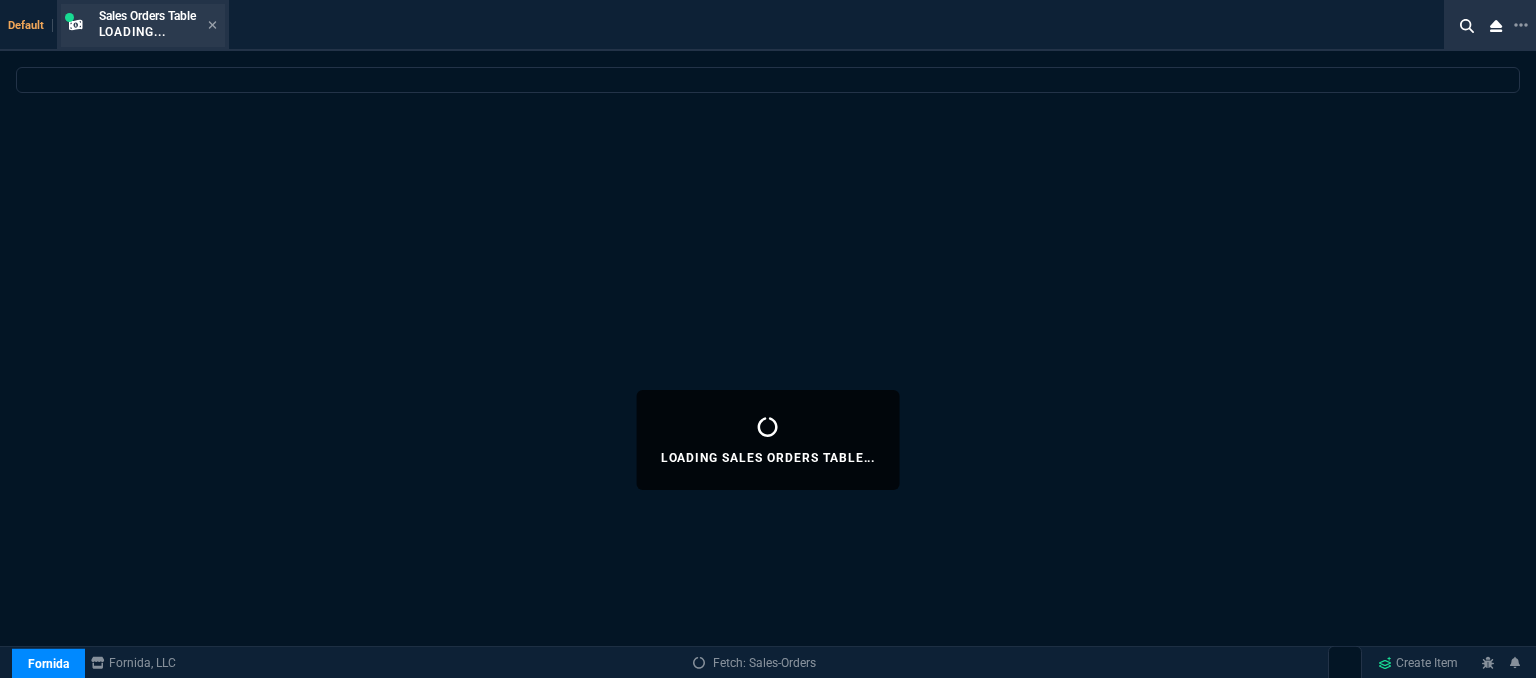 select 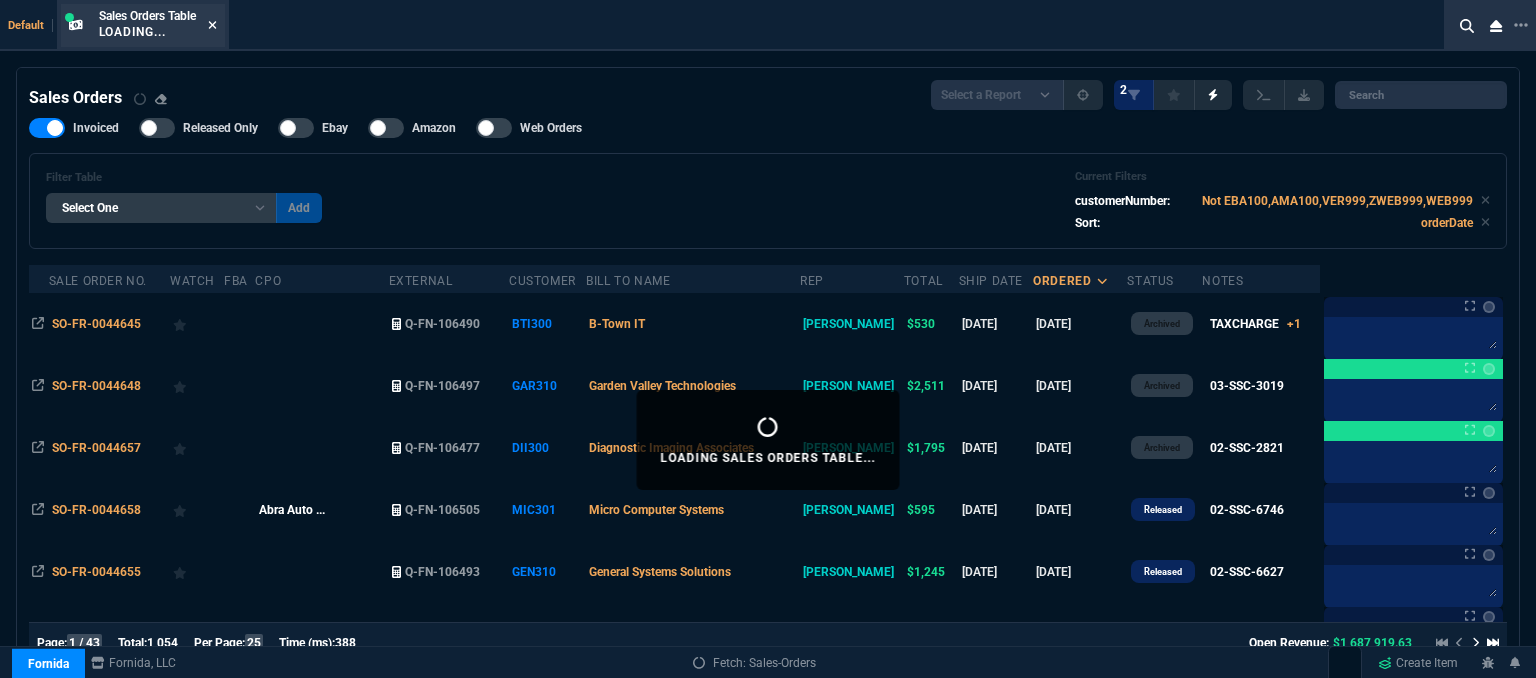 click 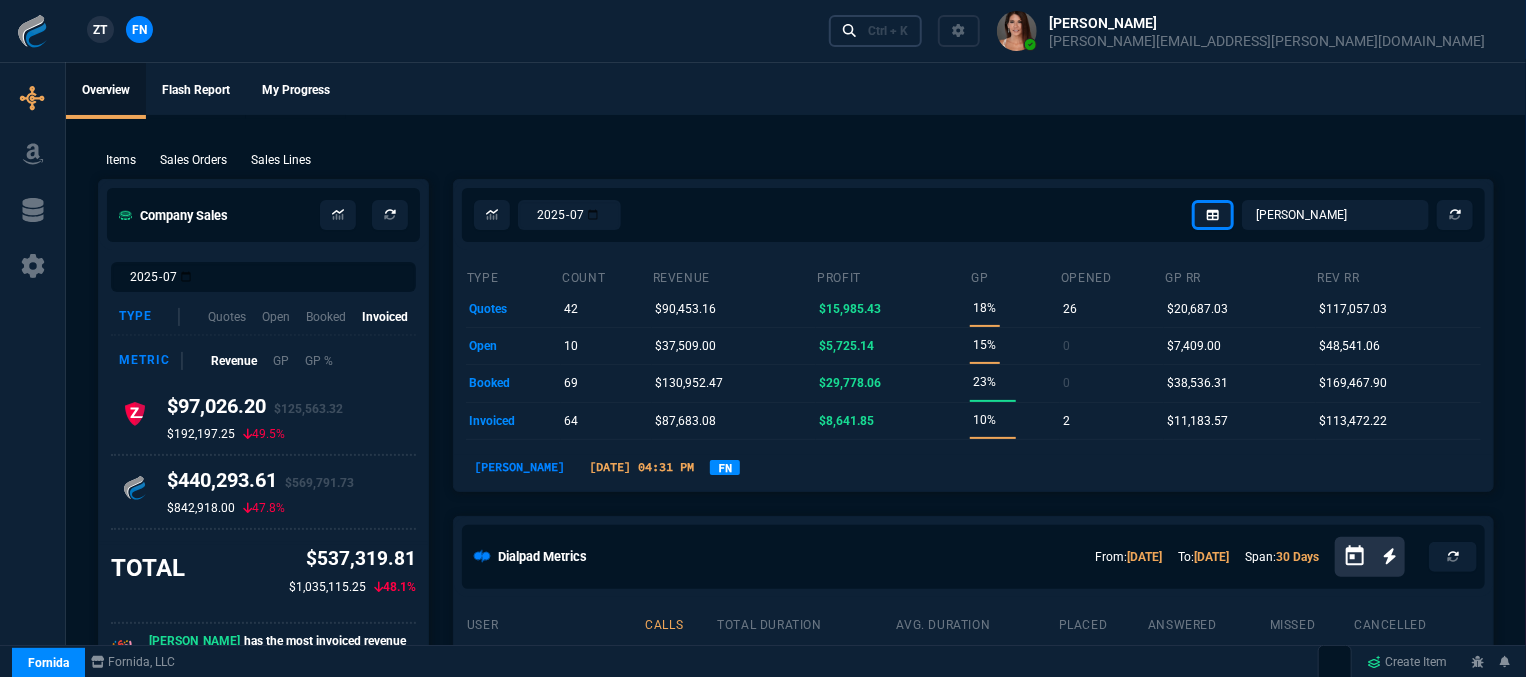 click on "Ctrl + K" at bounding box center (888, 31) 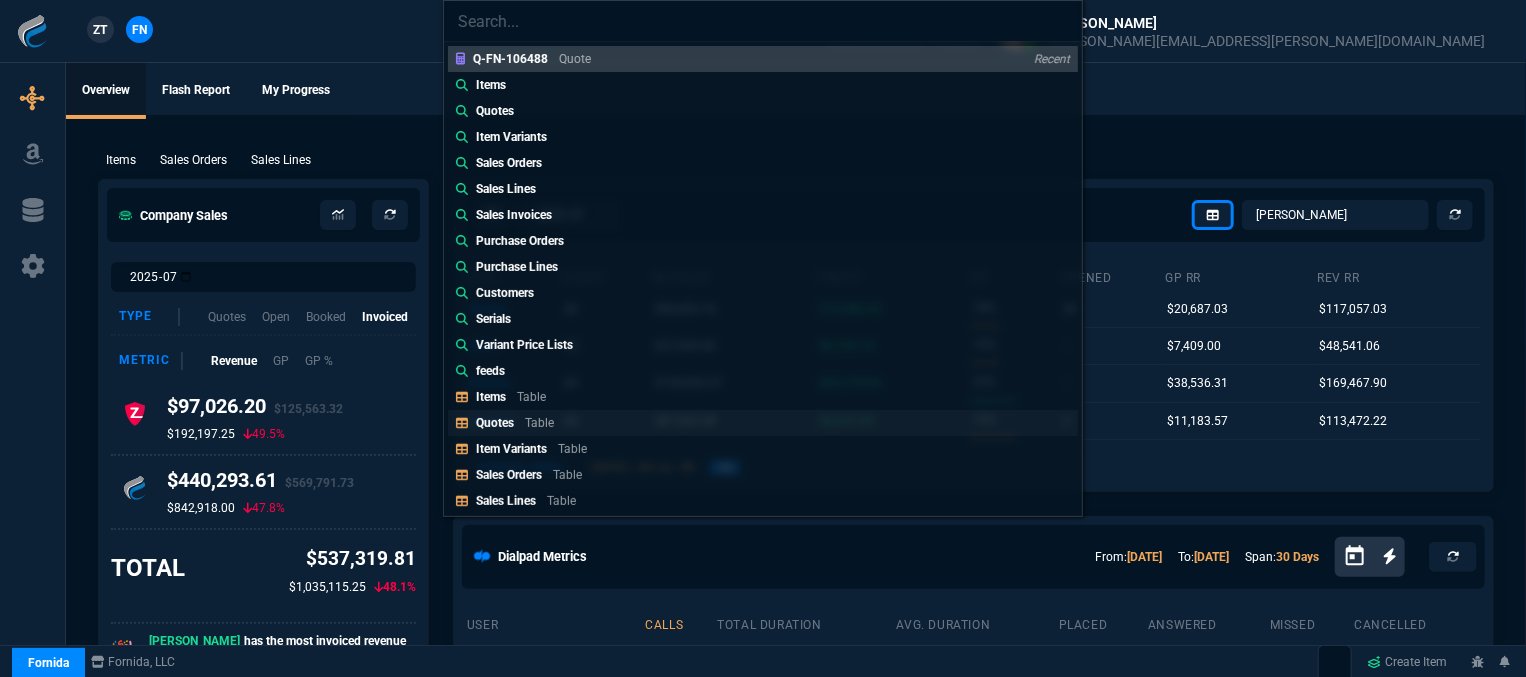 click on "Quotes" at bounding box center (495, 423) 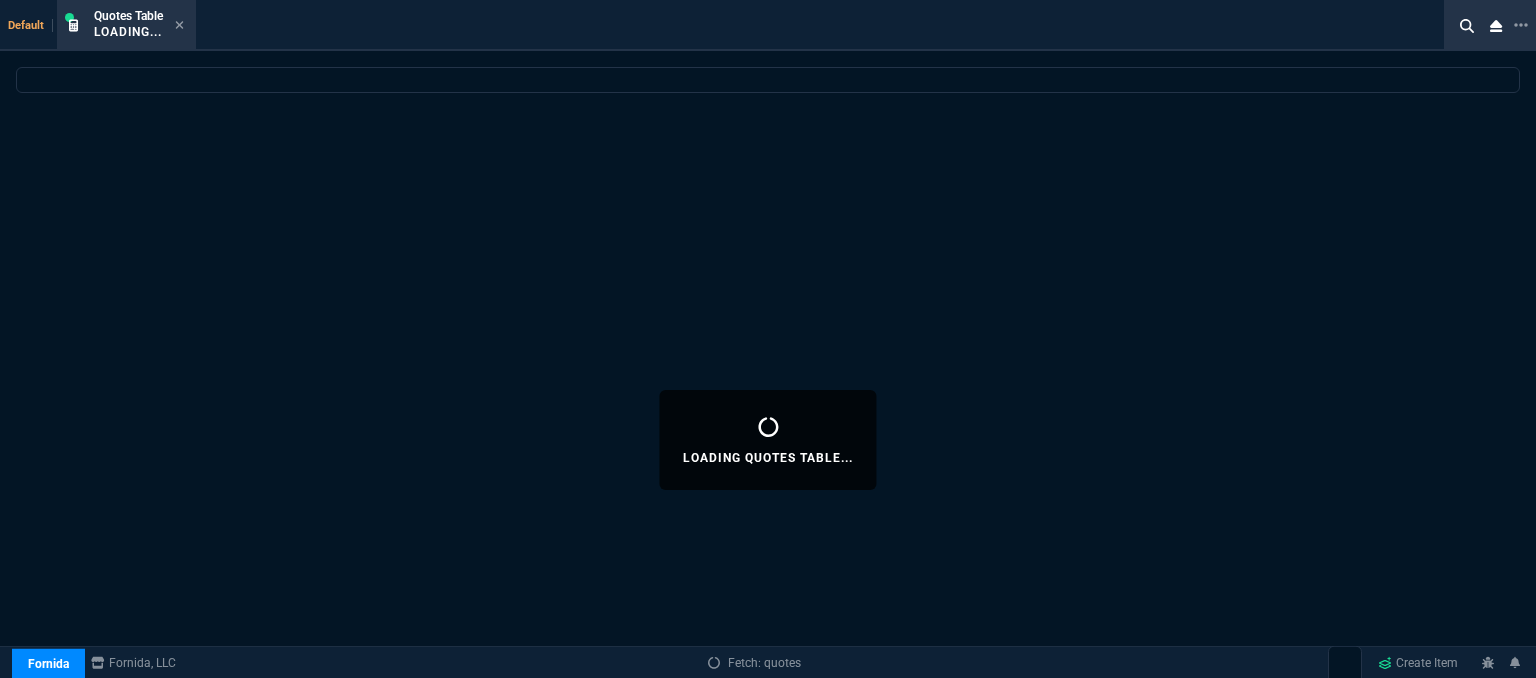 select 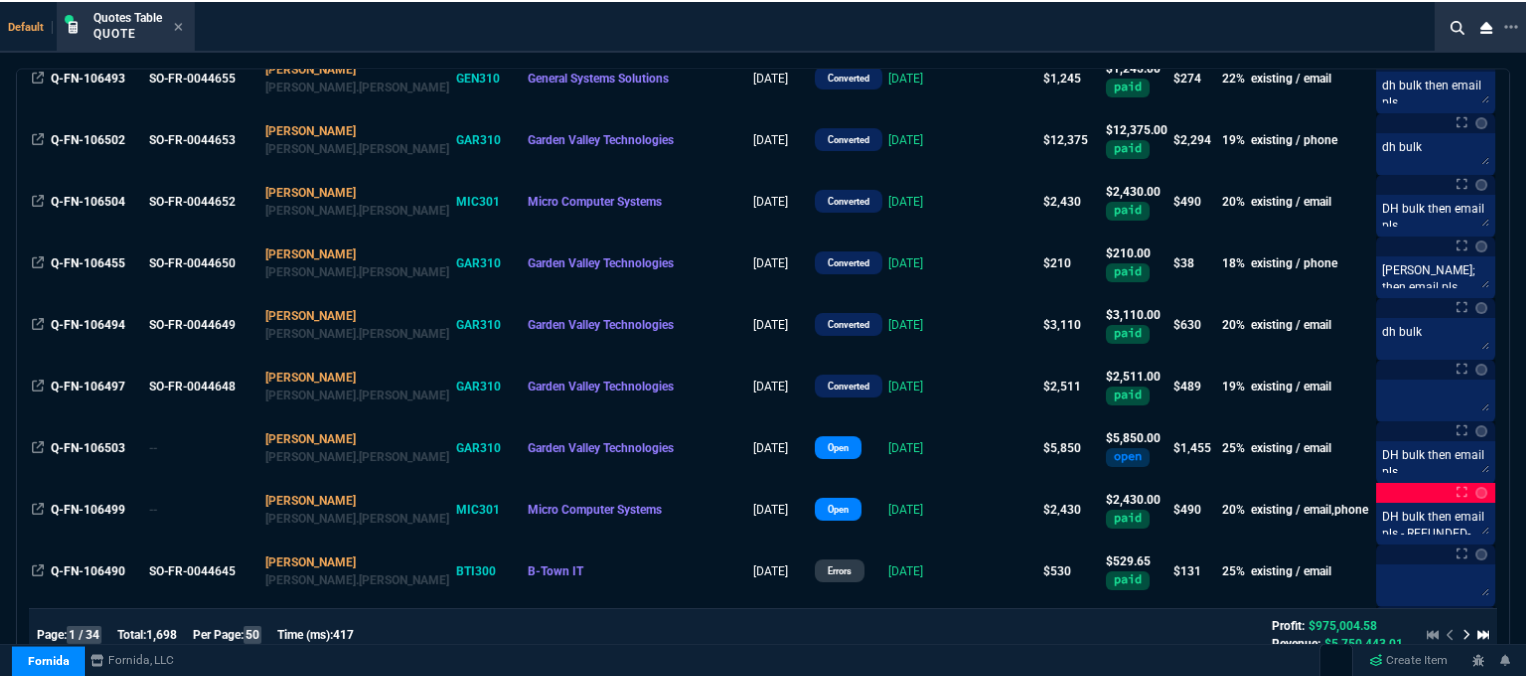 scroll, scrollTop: 400, scrollLeft: 0, axis: vertical 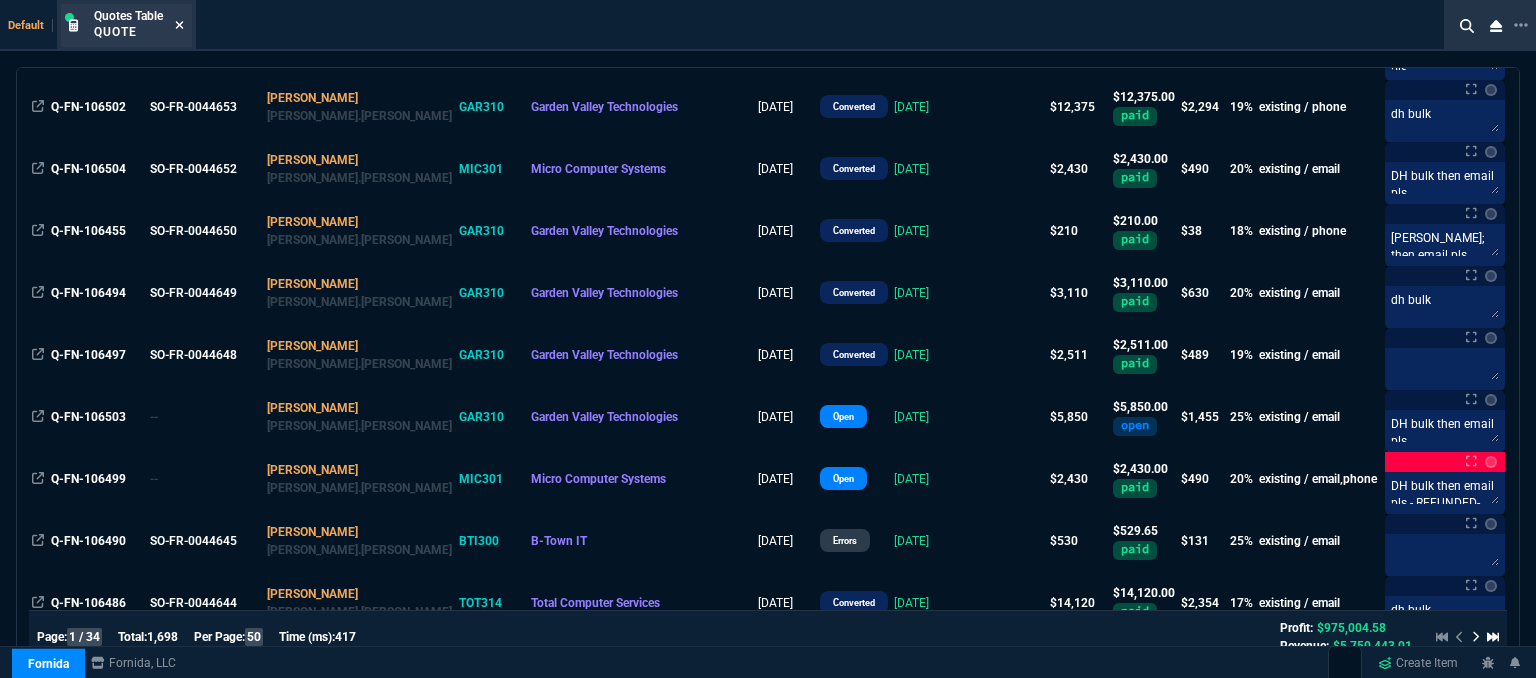 click 